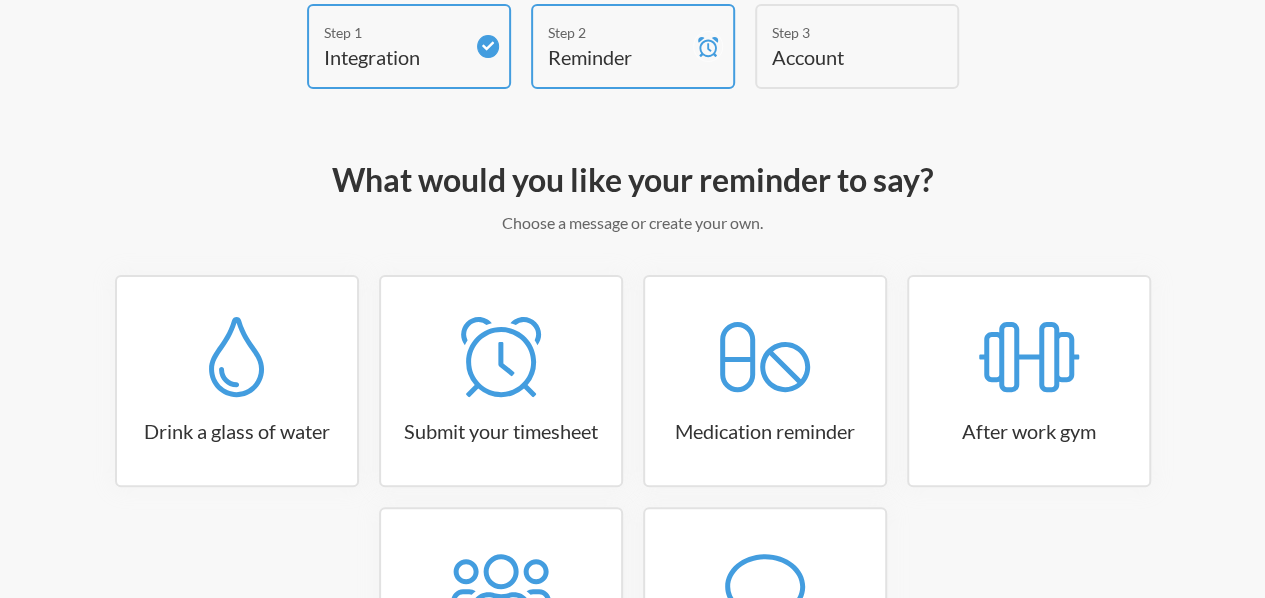 scroll, scrollTop: 200, scrollLeft: 0, axis: vertical 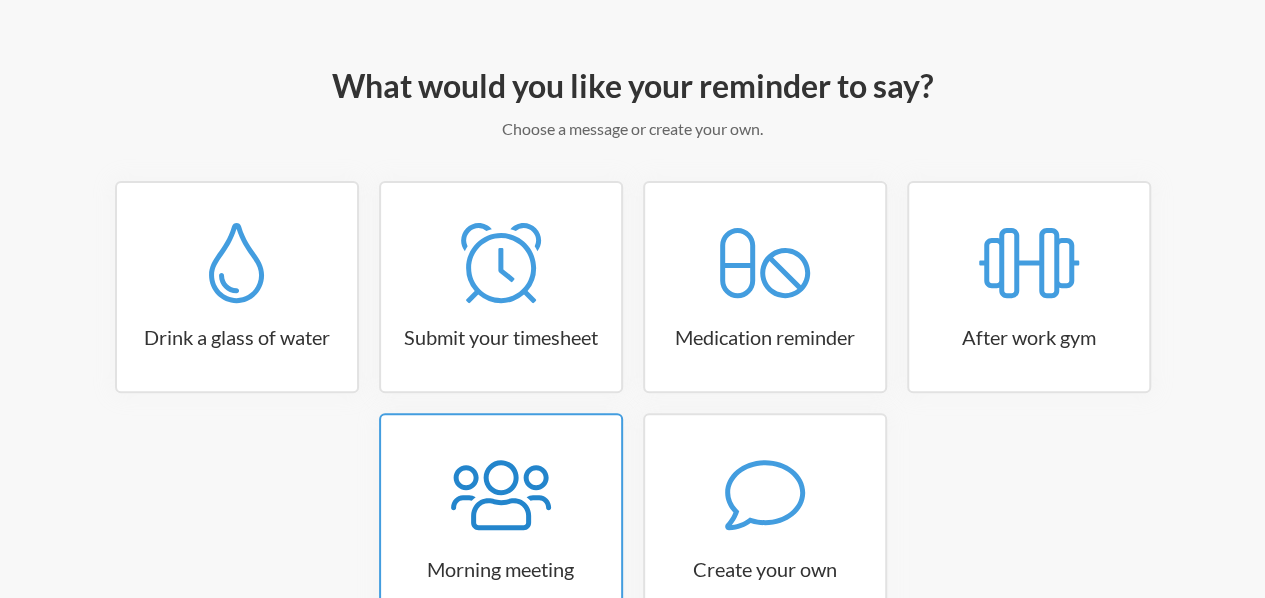 click on "Morning meeting" at bounding box center (501, 519) 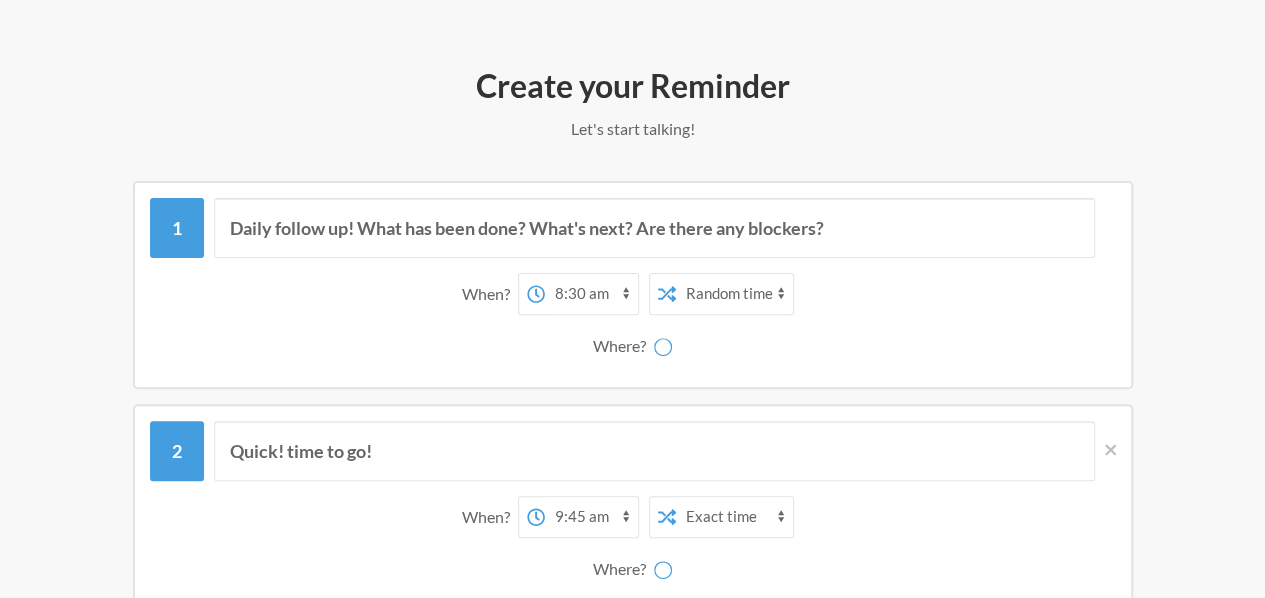 select on "[ID]" 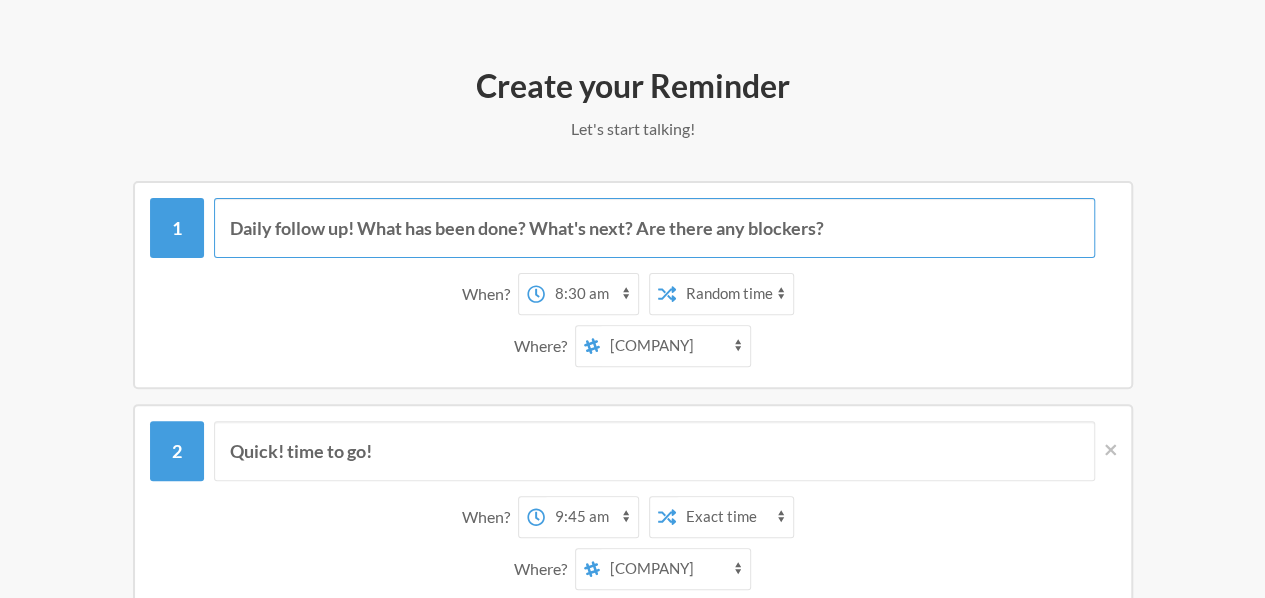 click on "Daily follow up! What has been done? What's next? Are there any blockers?" at bounding box center (654, 228) 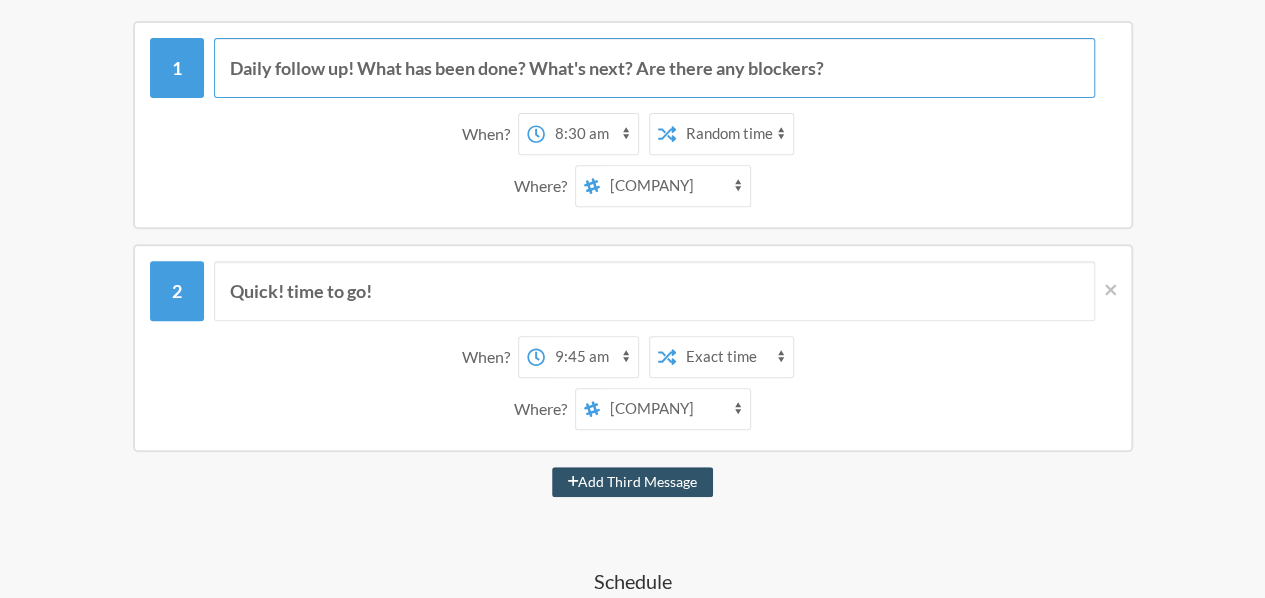 scroll, scrollTop: 300, scrollLeft: 0, axis: vertical 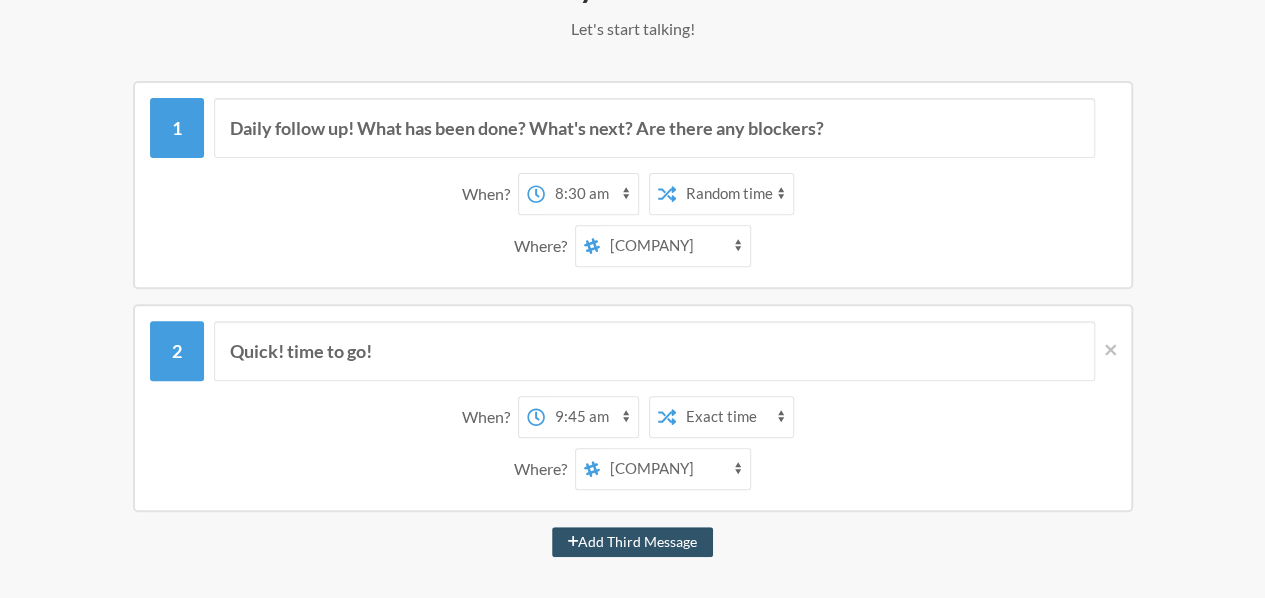 click on "hiredesigners general hirebackend hirecustomerservice [PERSON] [PERSON] [PERSON] [PERSON] [PERSON] [PERSON] [PERSON] [PERSON] [PERSON] [PERSON] [PERSON]" at bounding box center (675, 246) 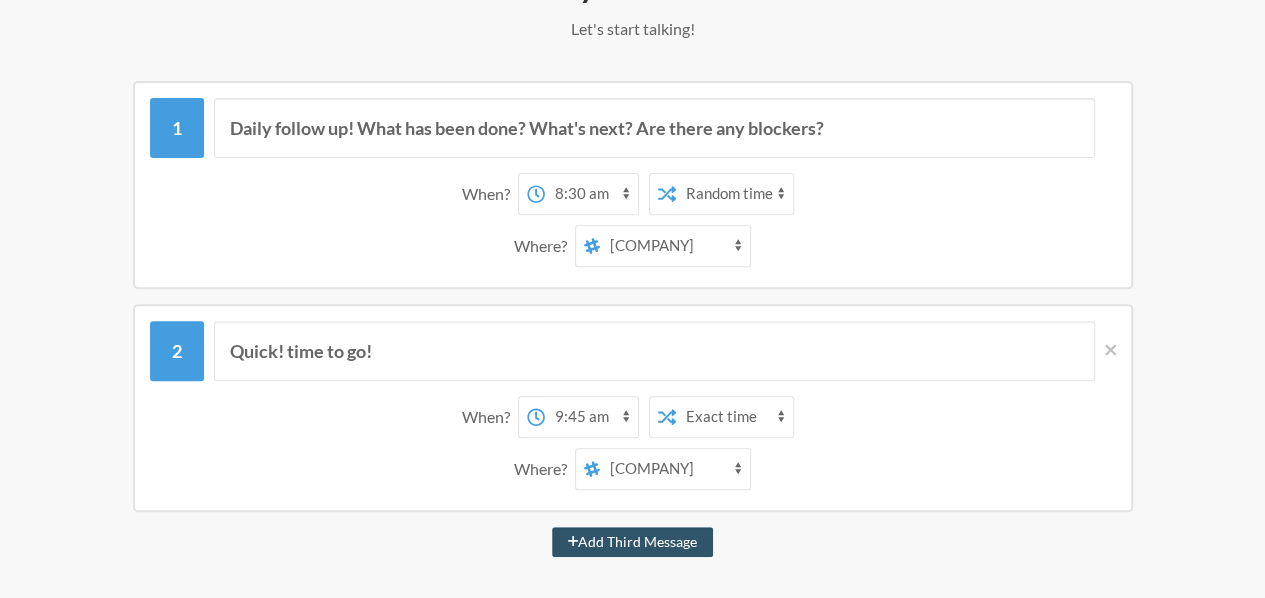 select on "[TEXT]" 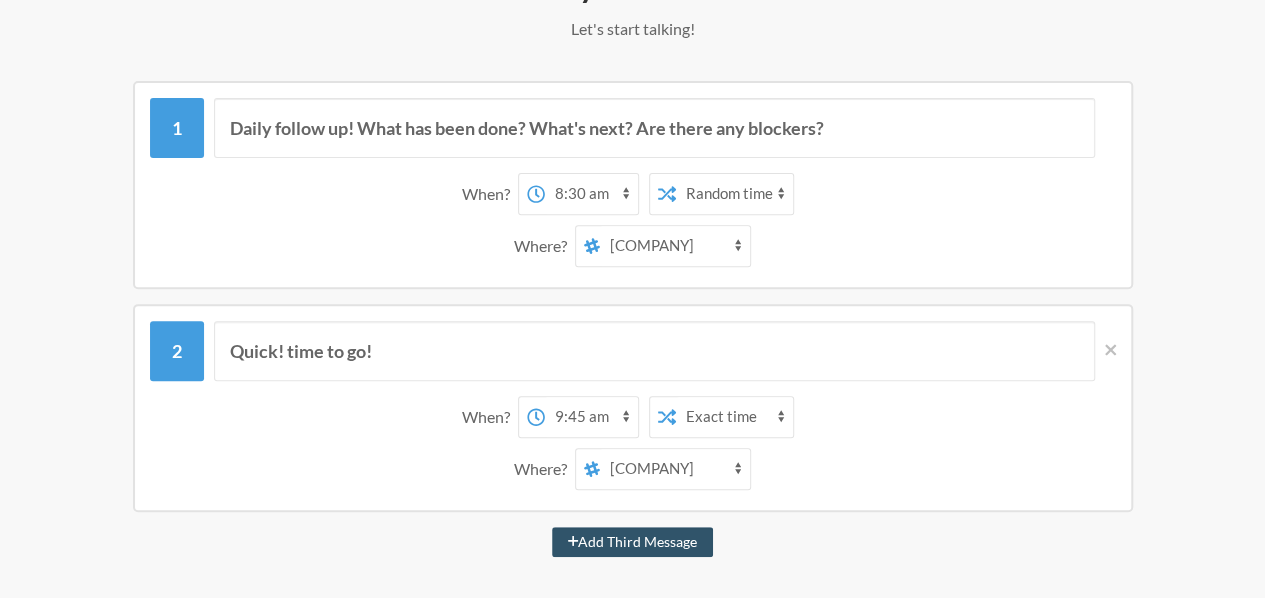 click on "Exact time Random time" at bounding box center (734, 194) 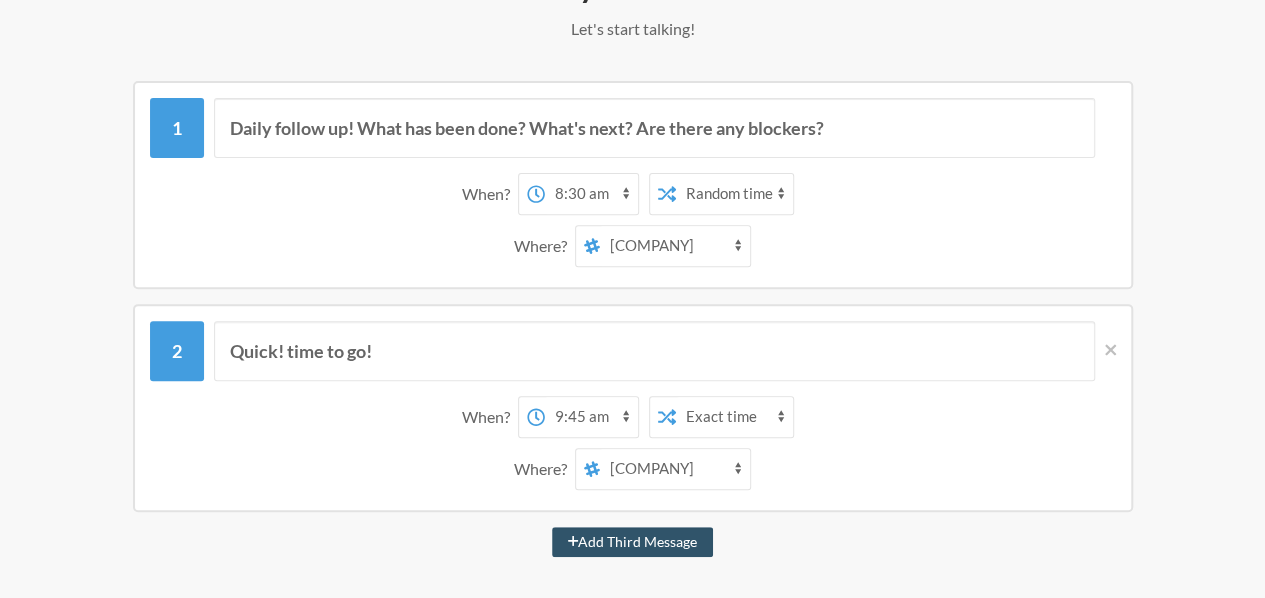 select on "false" 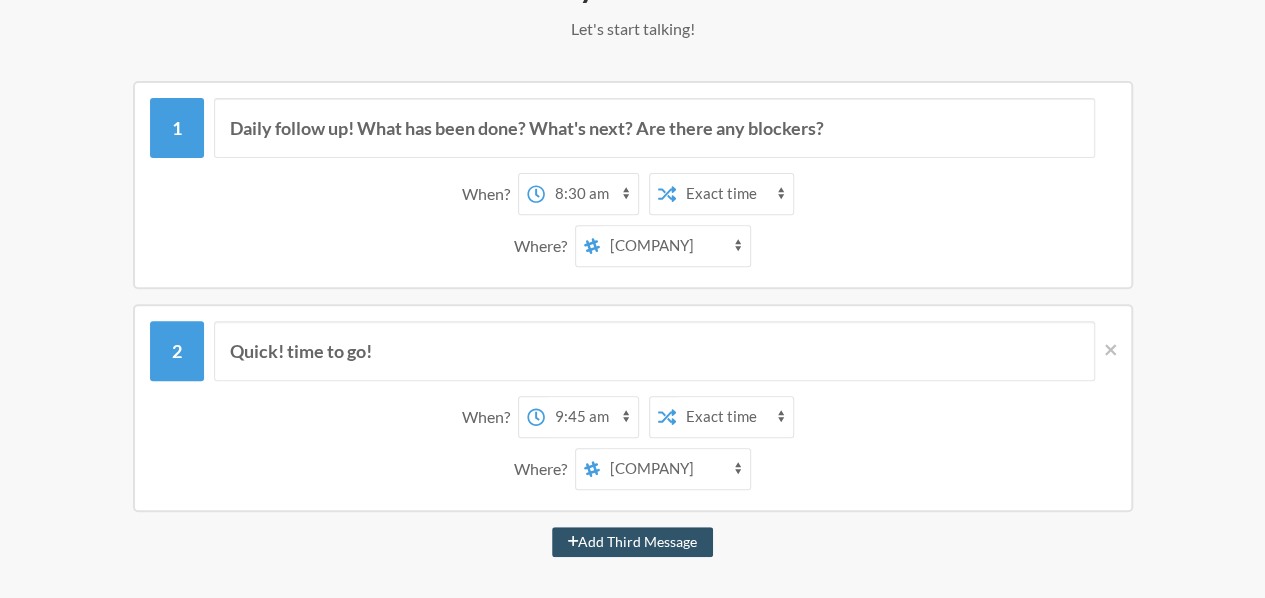 click on "Exact time Random time" at bounding box center (734, 194) 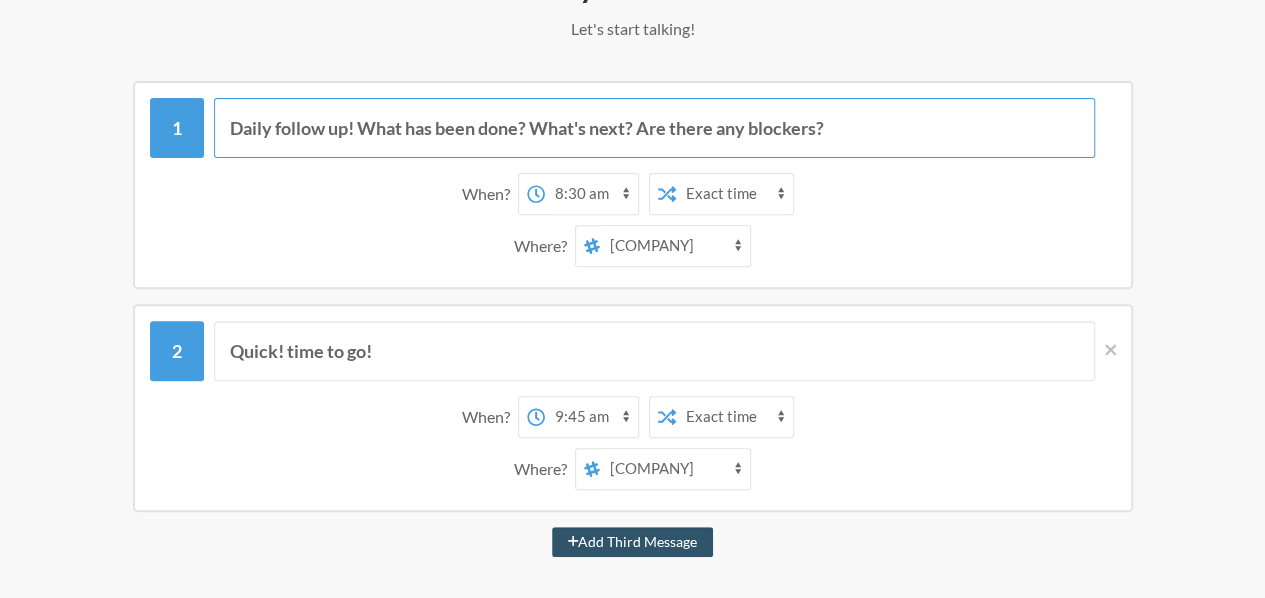 click on "Daily follow up! What has been done? What's next? Are there any blockers?" at bounding box center [654, 128] 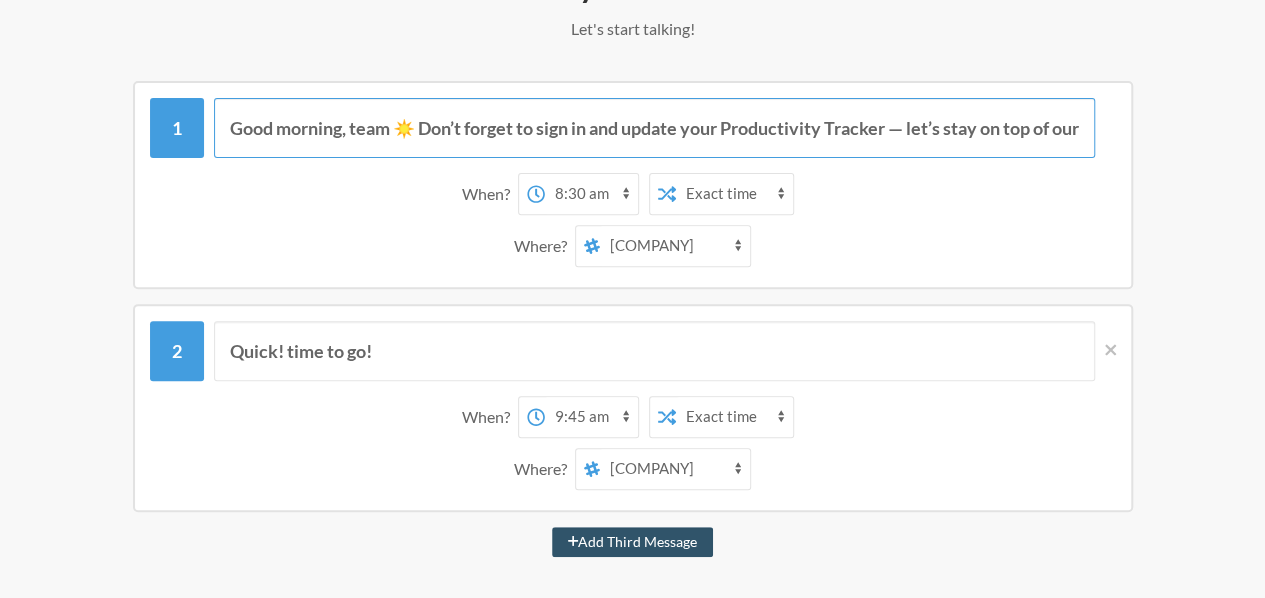 scroll, scrollTop: 0, scrollLeft: 279, axis: horizontal 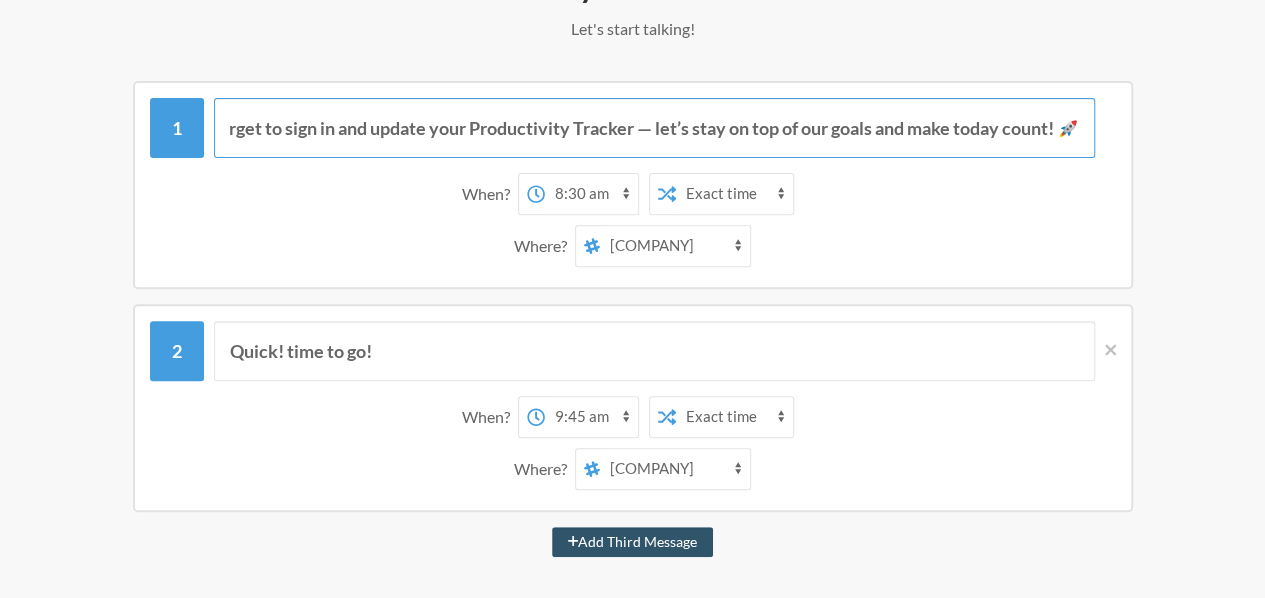 click on "Good morning, team ☀️ Don’t forget to sign in and update your Productivity Tracker — let’s stay on top of our goals and make today count! 🚀" at bounding box center (654, 128) 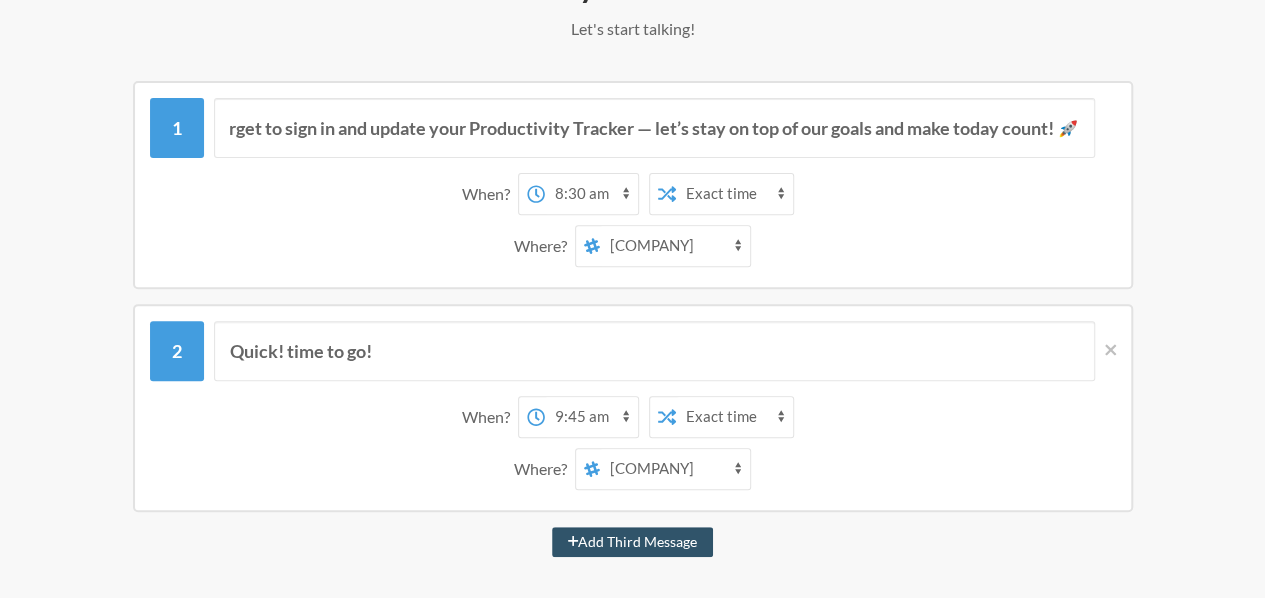 scroll, scrollTop: 0, scrollLeft: 0, axis: both 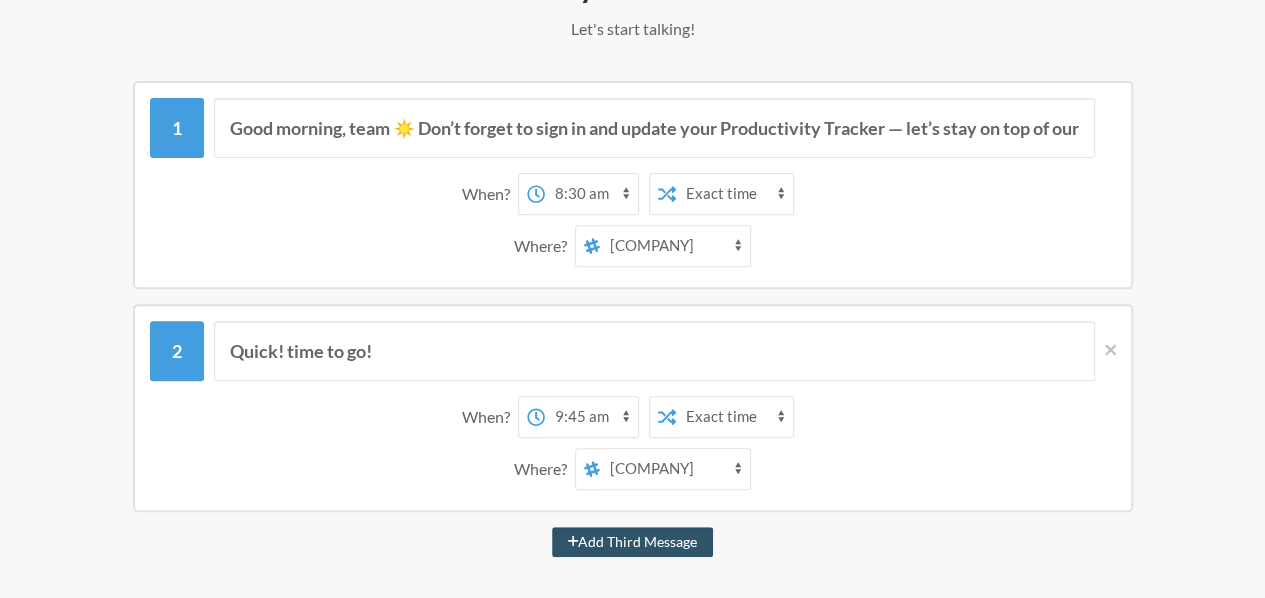 drag, startPoint x: 1210, startPoint y: 191, endPoint x: 1201, endPoint y: 201, distance: 13.453624 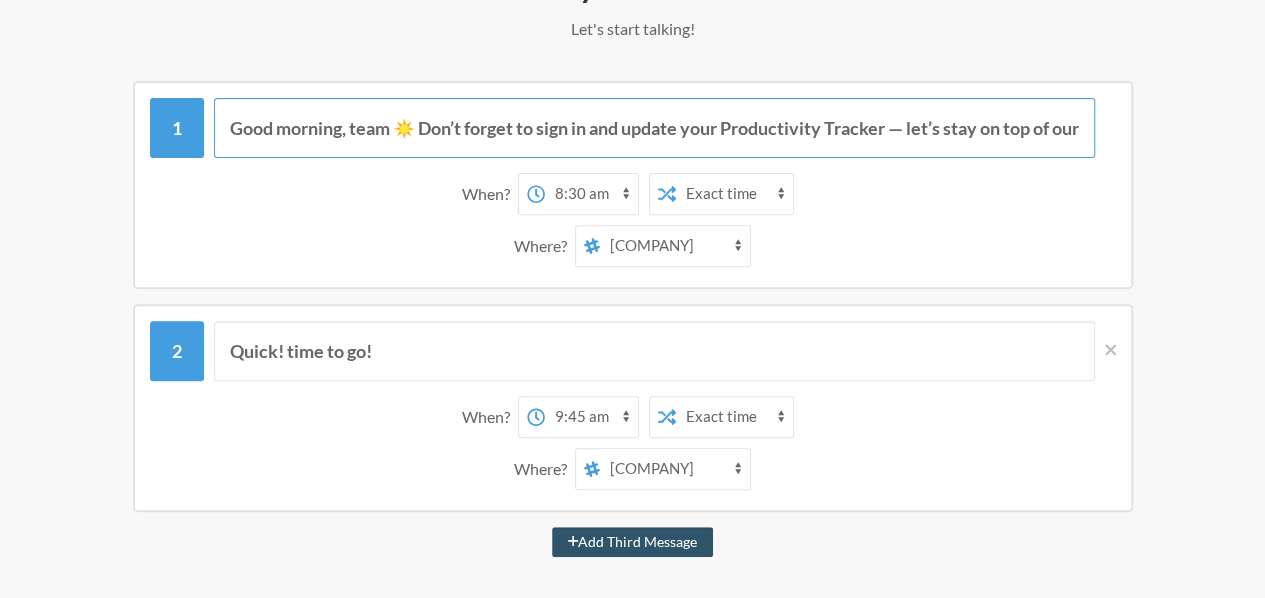 click on "Good morning, team ☀️ Don’t forget to sign in and update your Productivity Tracker — let’s stay on top of our goals and make today count! 🚀" at bounding box center [654, 128] 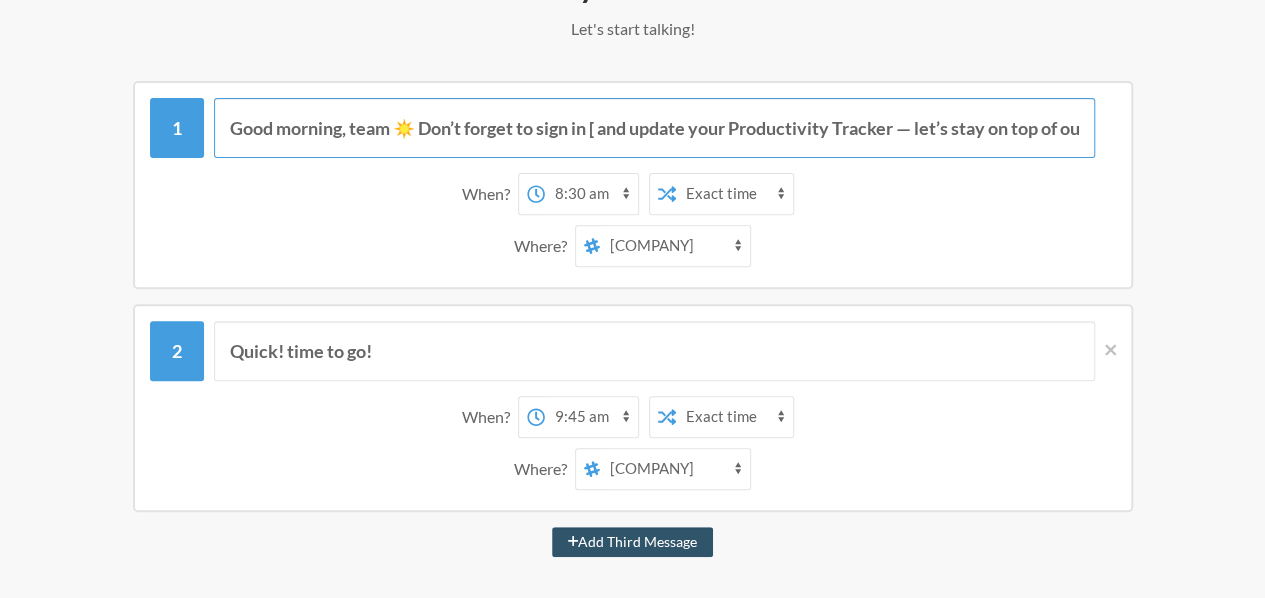 paste on "https://docs.google.com/forms/d/[ID]/viewform?ed" 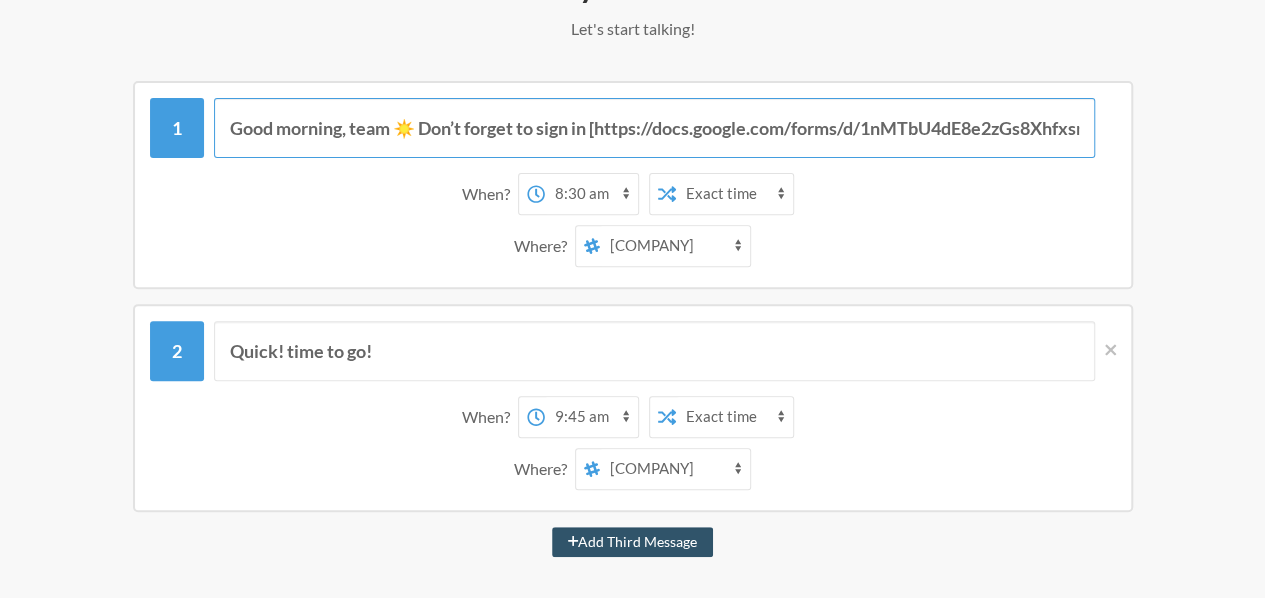 scroll, scrollTop: 0, scrollLeft: 355, axis: horizontal 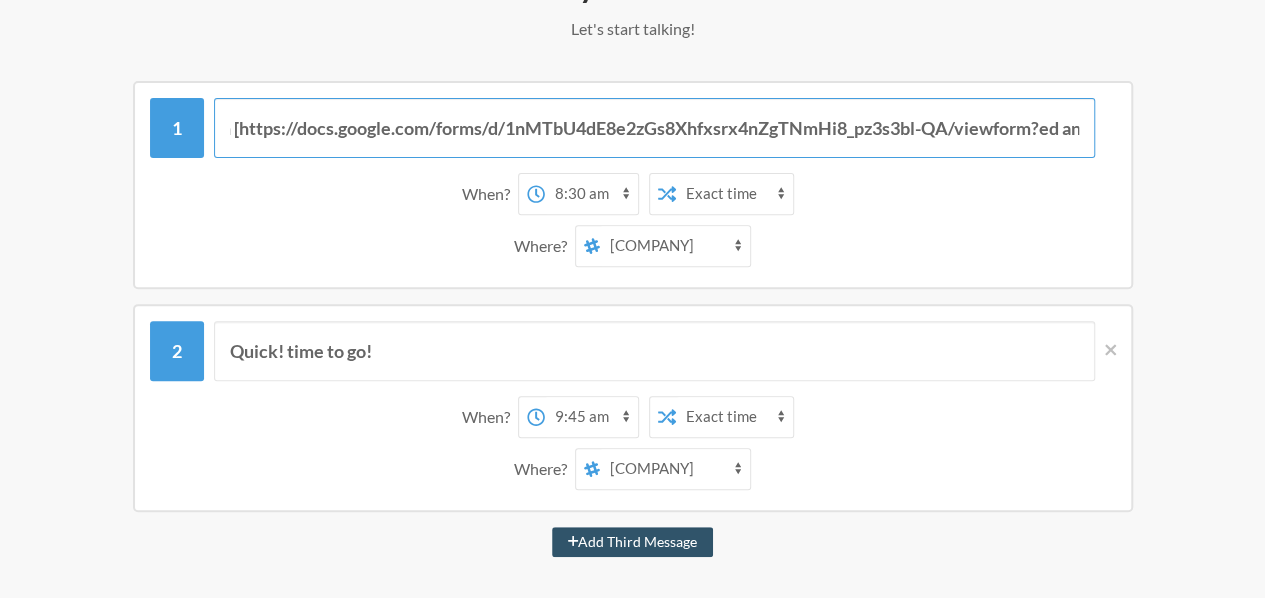 click on "Good morning, team ☀️ Don’t forget to sign in [https://docs.google.com/forms/d/1nMTbU4dE8e2zGs8Xhfxsrx4nZgTNmHi8_pz3s3bl-QA/viewform?ed and update your Productivity Tracker — let’s stay on top of our goals and make today count! 🚀" at bounding box center (654, 128) 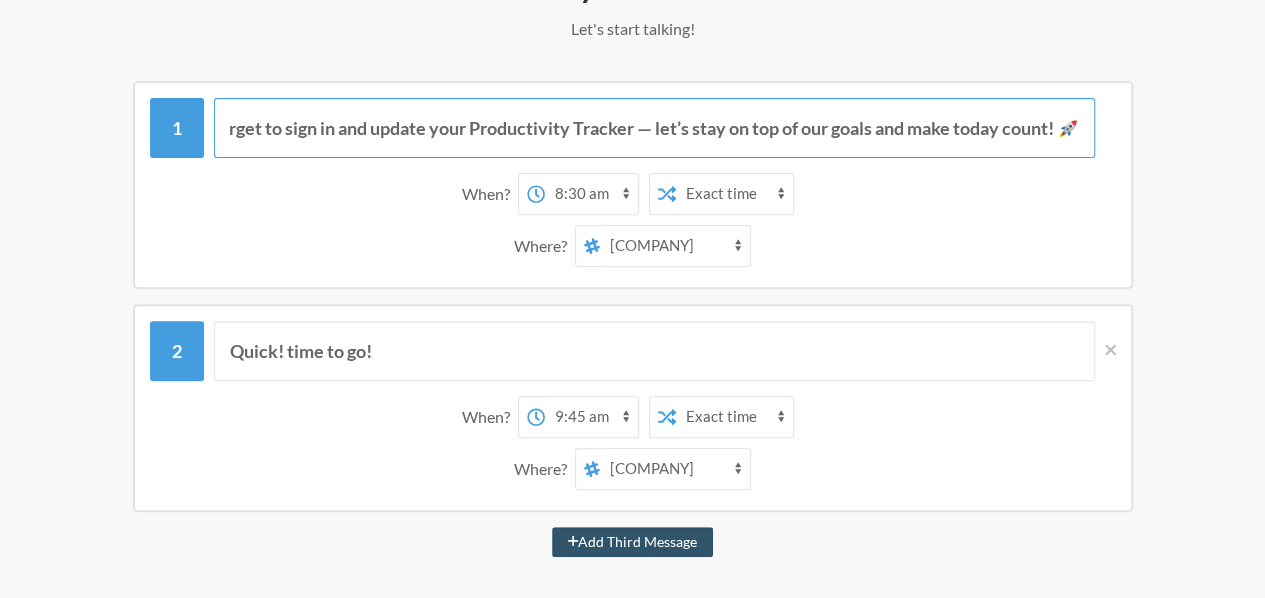 scroll, scrollTop: 0, scrollLeft: 279, axis: horizontal 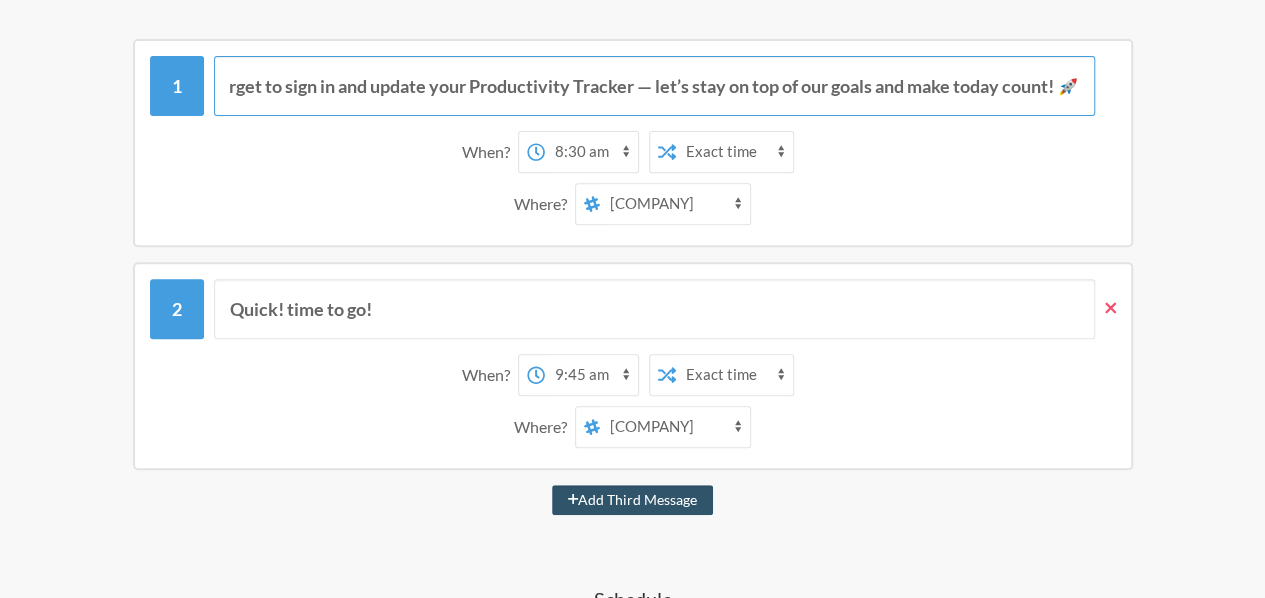 type on "Good morning, team ☀️ Don’t forget to sign in and update your Productivity Tracker — let’s stay on top of our goals and make today count! 🚀" 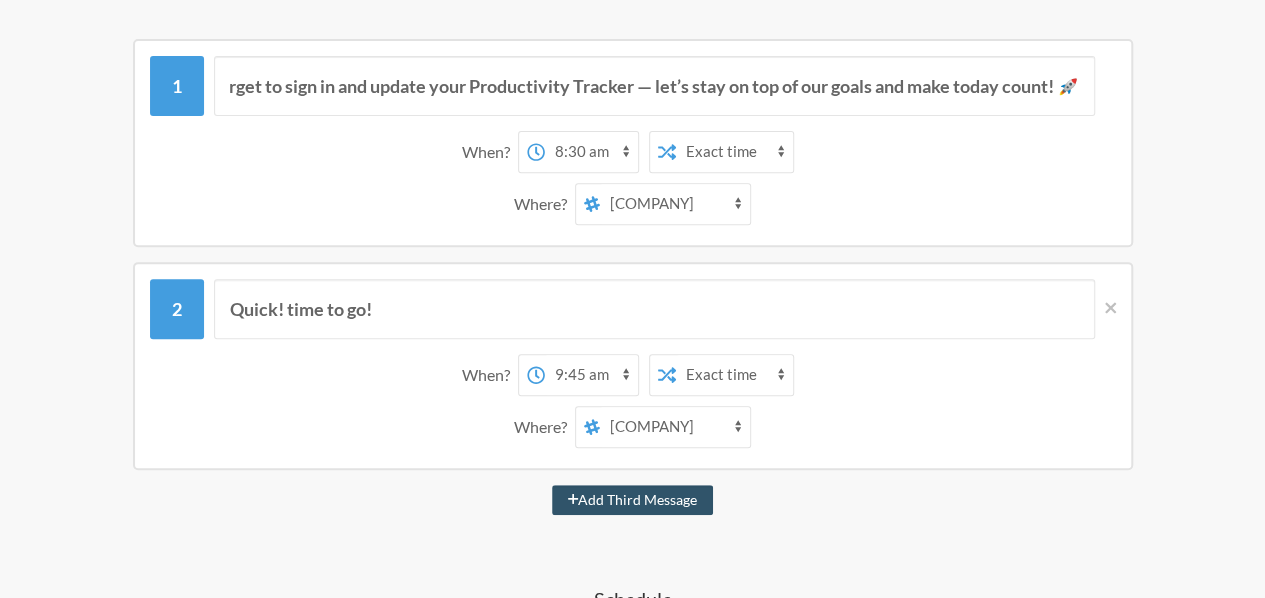 scroll, scrollTop: 0, scrollLeft: 0, axis: both 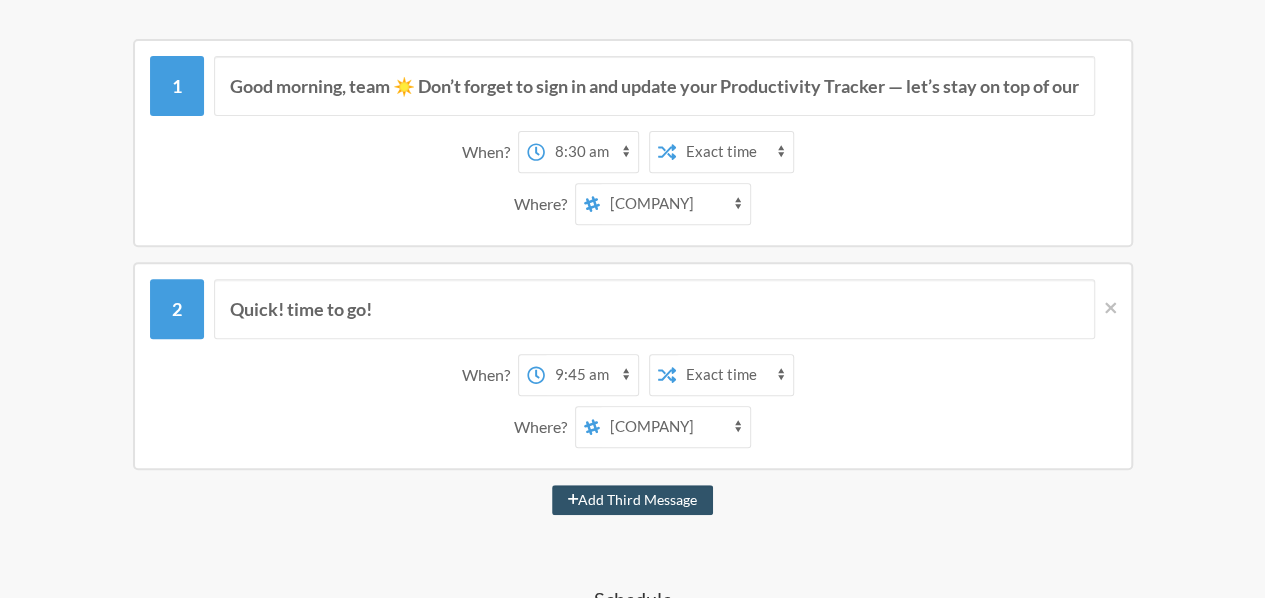 click at bounding box center [1105, 308] 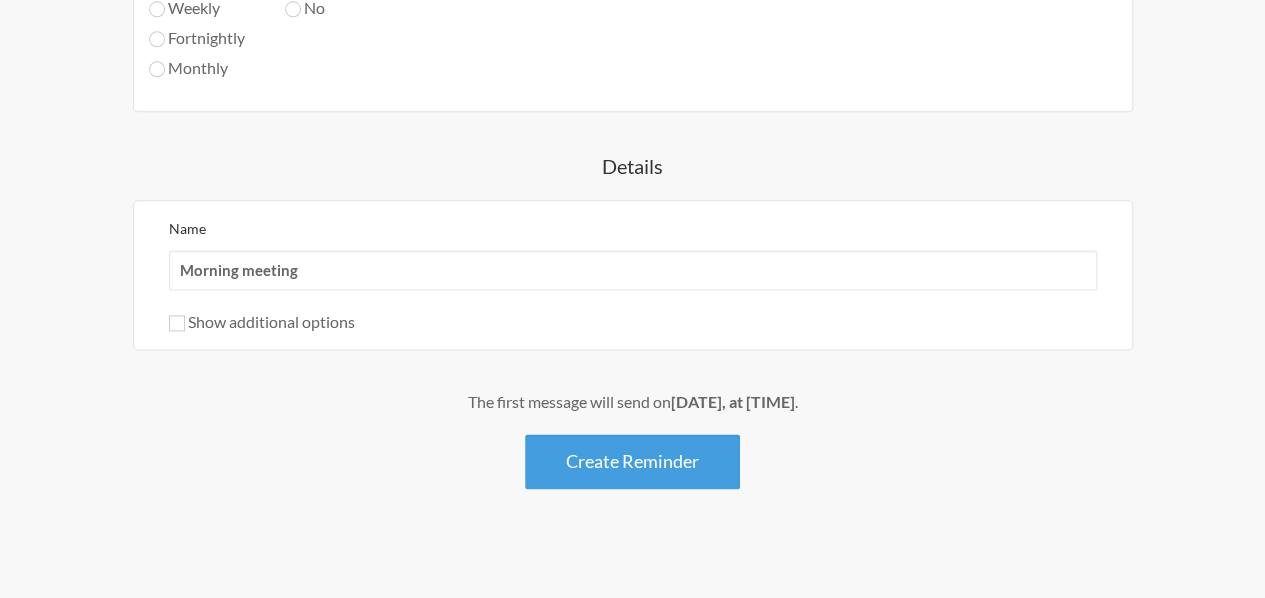 scroll, scrollTop: 1219, scrollLeft: 0, axis: vertical 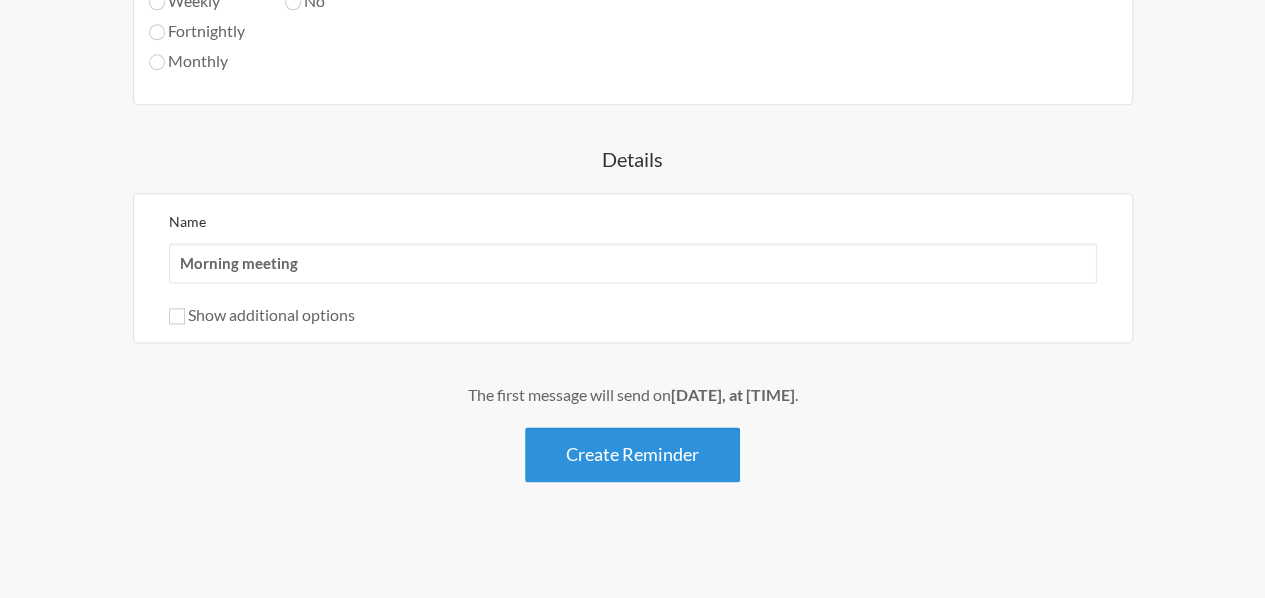 click on "Create Reminder" at bounding box center [632, 454] 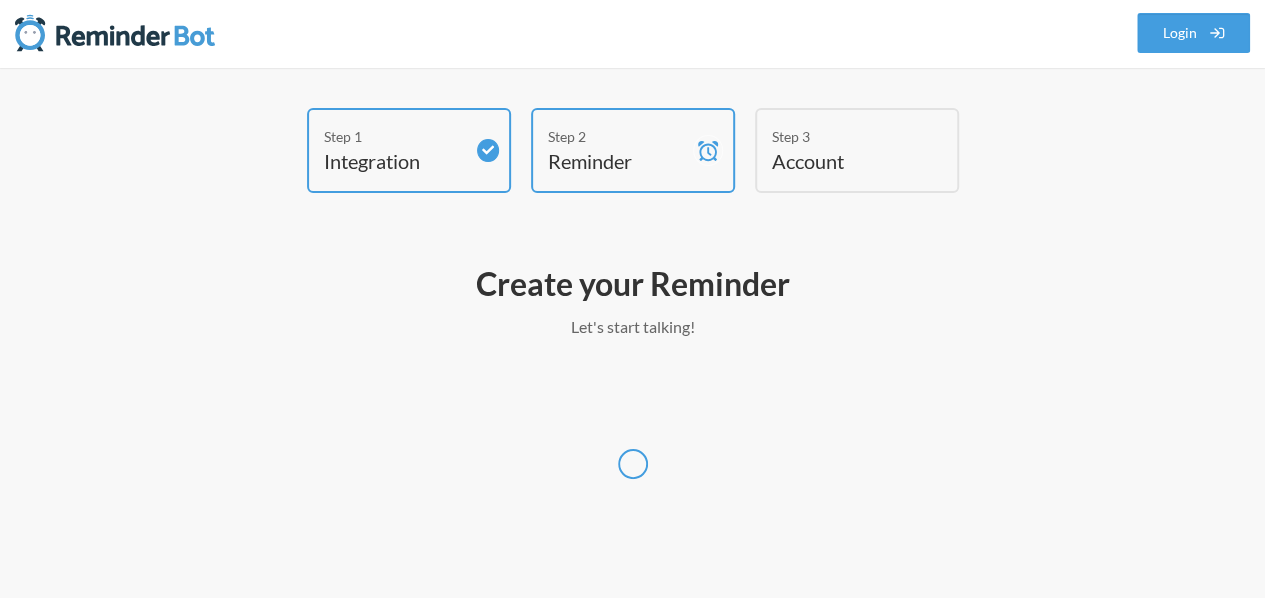 select on "Africa/Lagos" 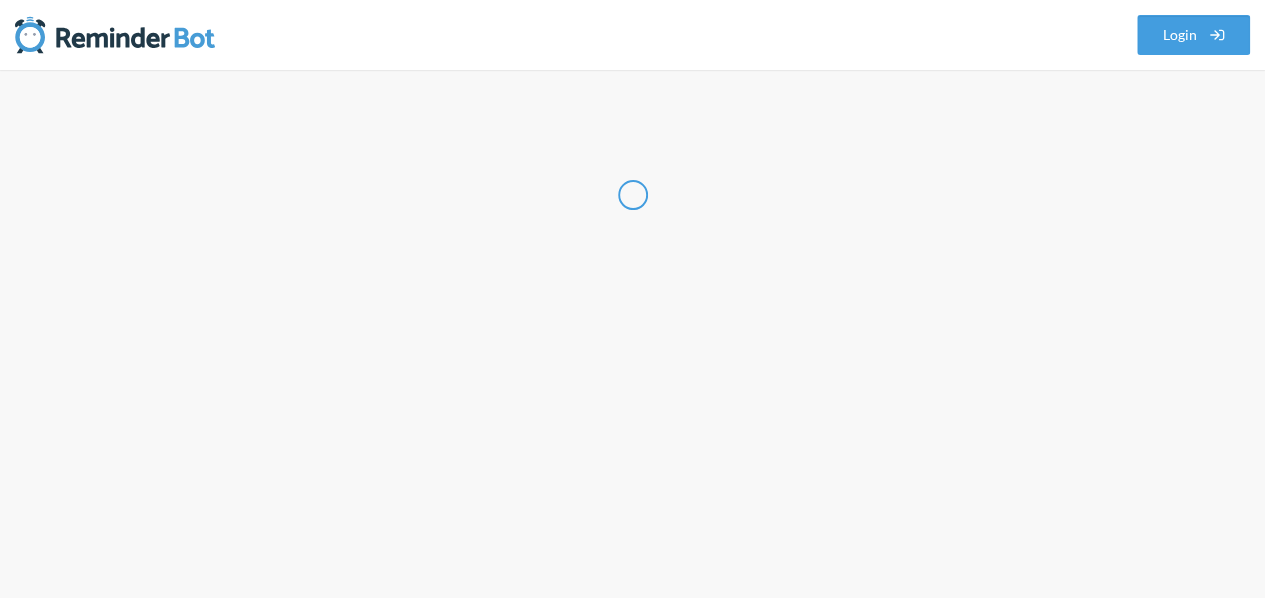 scroll, scrollTop: 0, scrollLeft: 0, axis: both 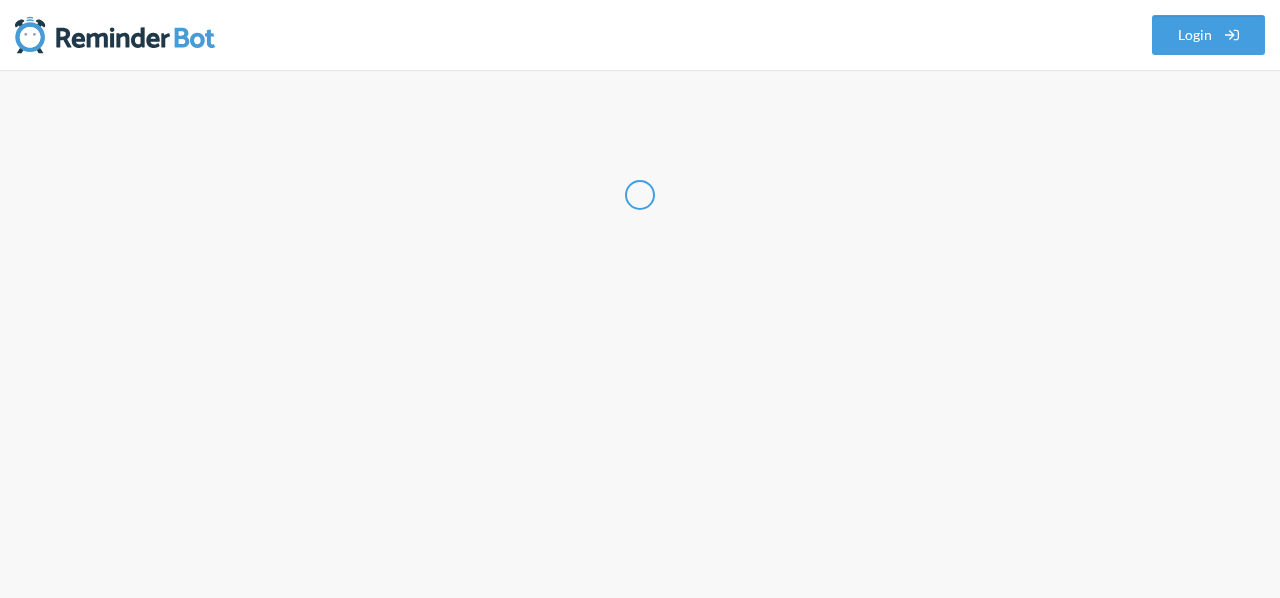 select on "NG" 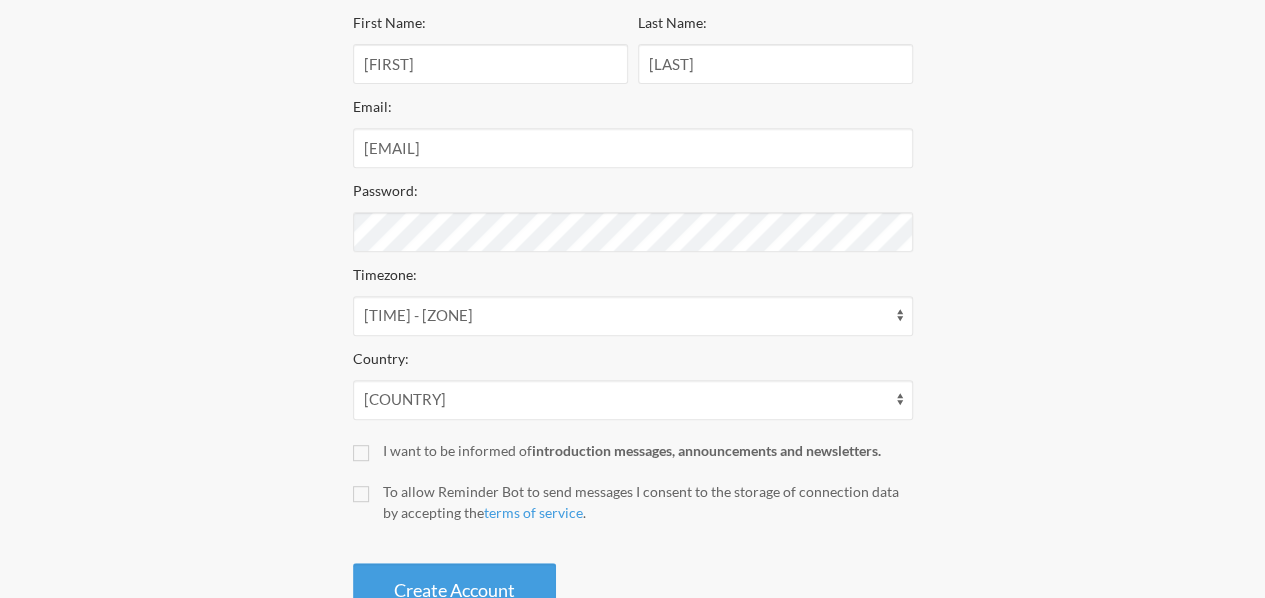 scroll, scrollTop: 340, scrollLeft: 0, axis: vertical 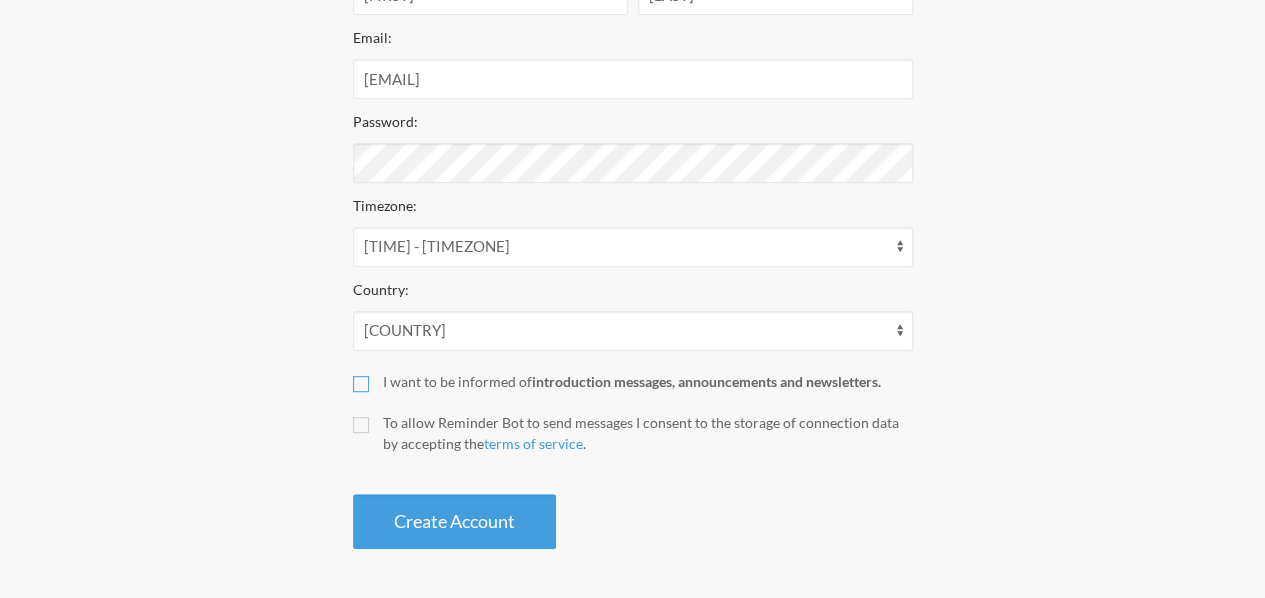 click on "I want to be informed of introduction messages, announcements and newsletters." at bounding box center [361, 384] 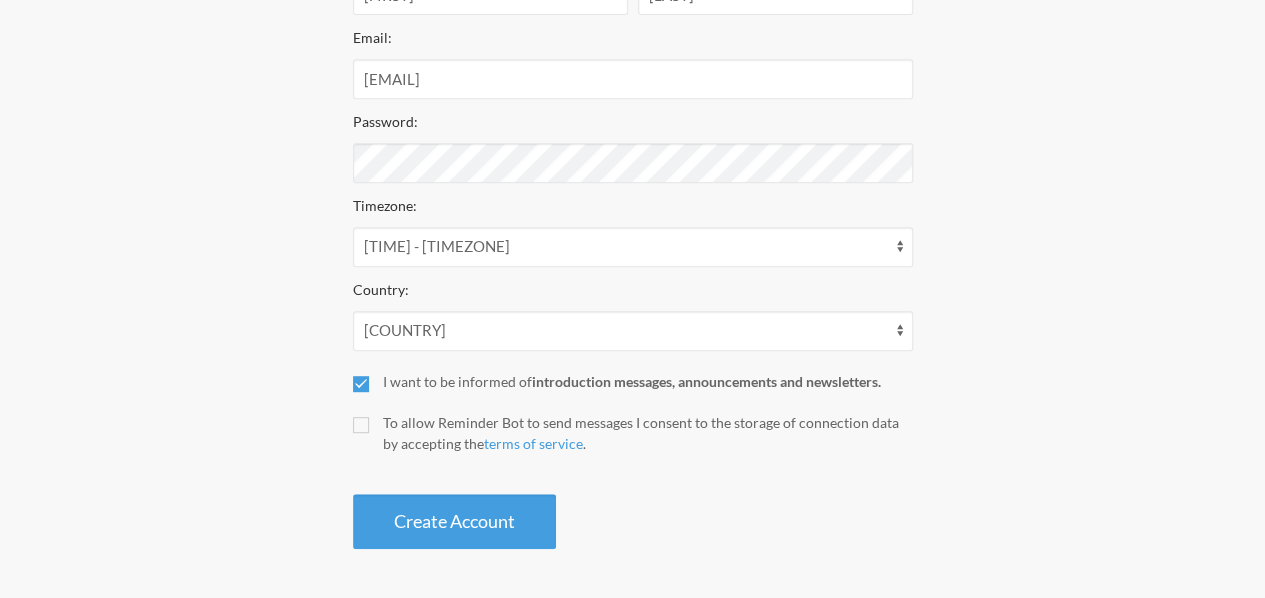 click on "To allow Reminder Bot to send messages I consent to the storage of connection data by accepting the  terms of service ." at bounding box center (633, 433) 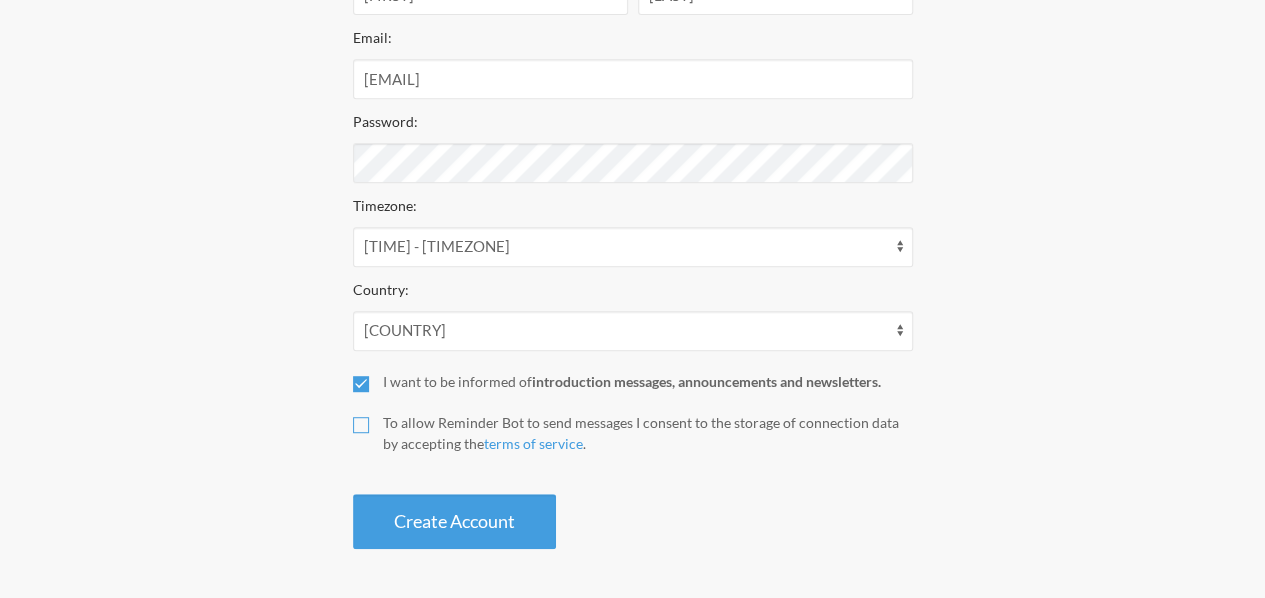 click on "To allow Reminder Bot to send messages I consent to the storage of connection data by accepting the  terms of service ." at bounding box center [361, 425] 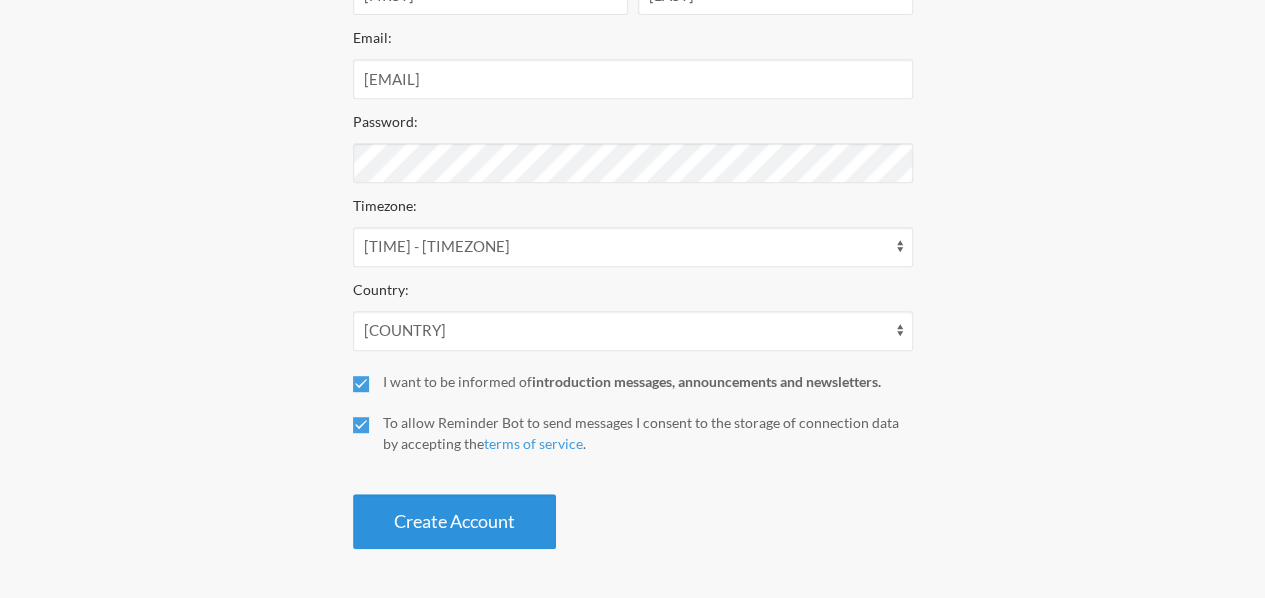click on "Create Account" at bounding box center (454, 521) 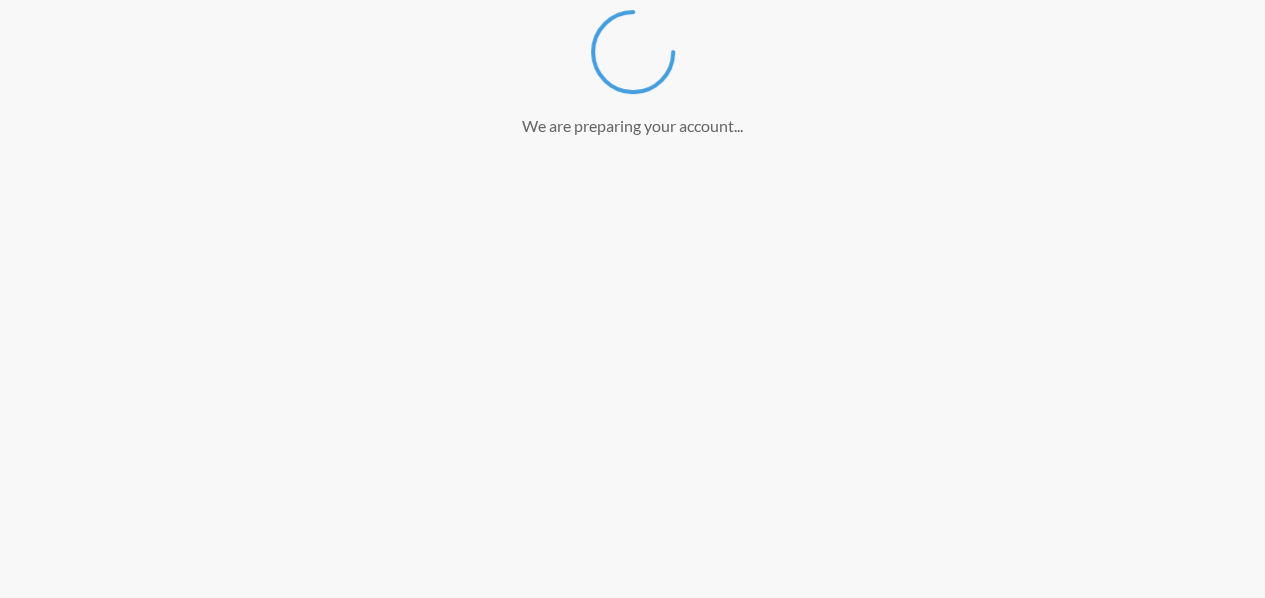 scroll, scrollTop: 364, scrollLeft: 0, axis: vertical 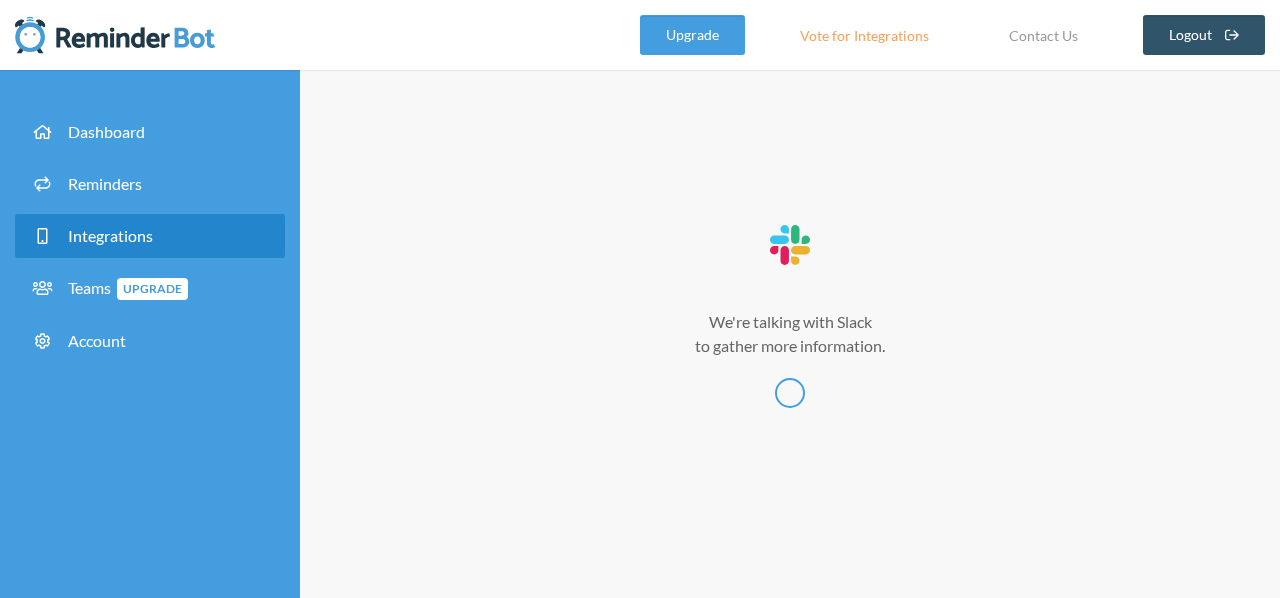 select 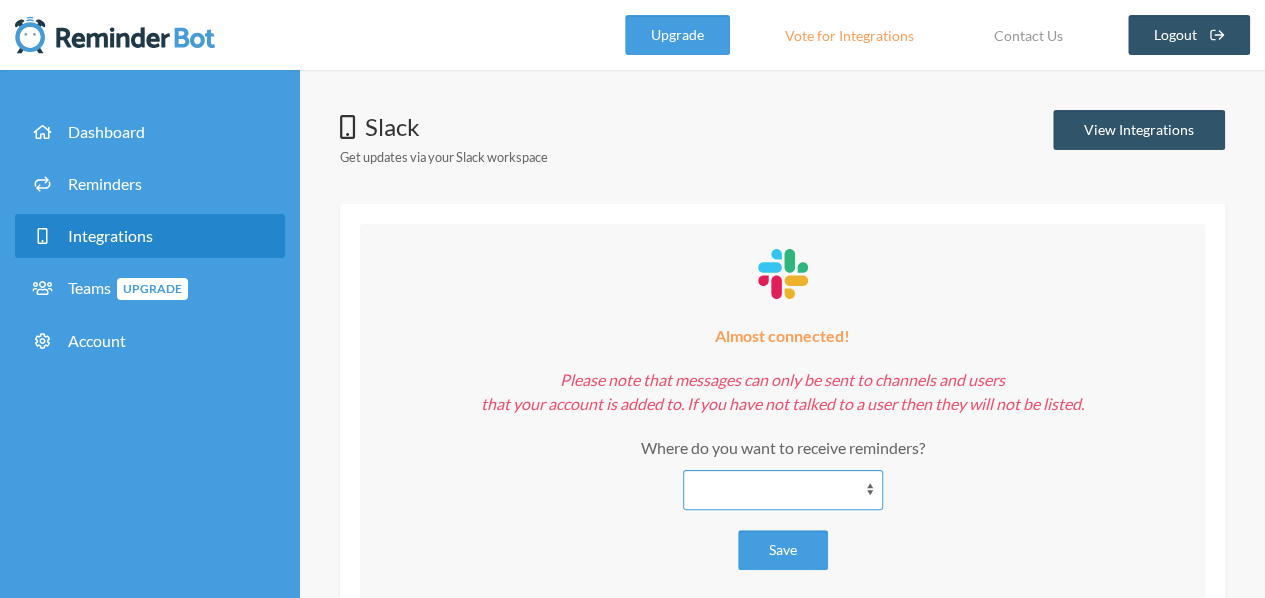 click on "[FIRST] [LAST] [STREET] [CITY], [STATE] [ZIP]" at bounding box center (783, 490) 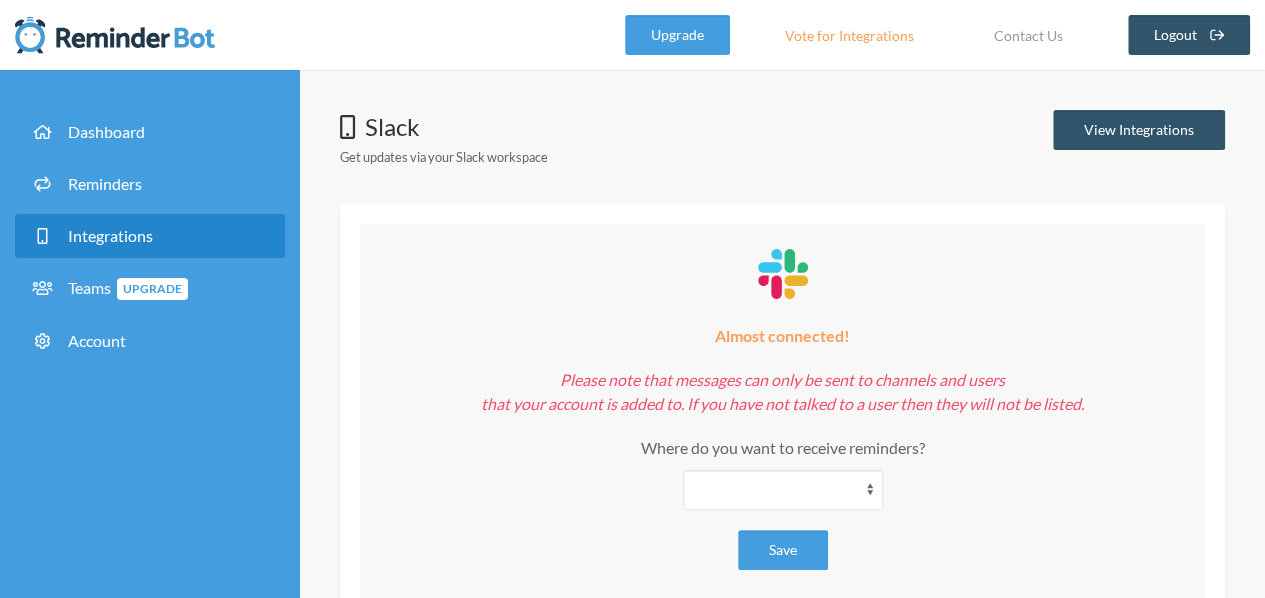 click on "Please note that messages can only be sent to channels and users  that your account is added to. If you have not talked to a user then they will not be listed.   Where do you want to receive reminders?   [FIRST] [LAST] [STREET] [CITY], [STATE] [ZIP]" at bounding box center [782, 439] 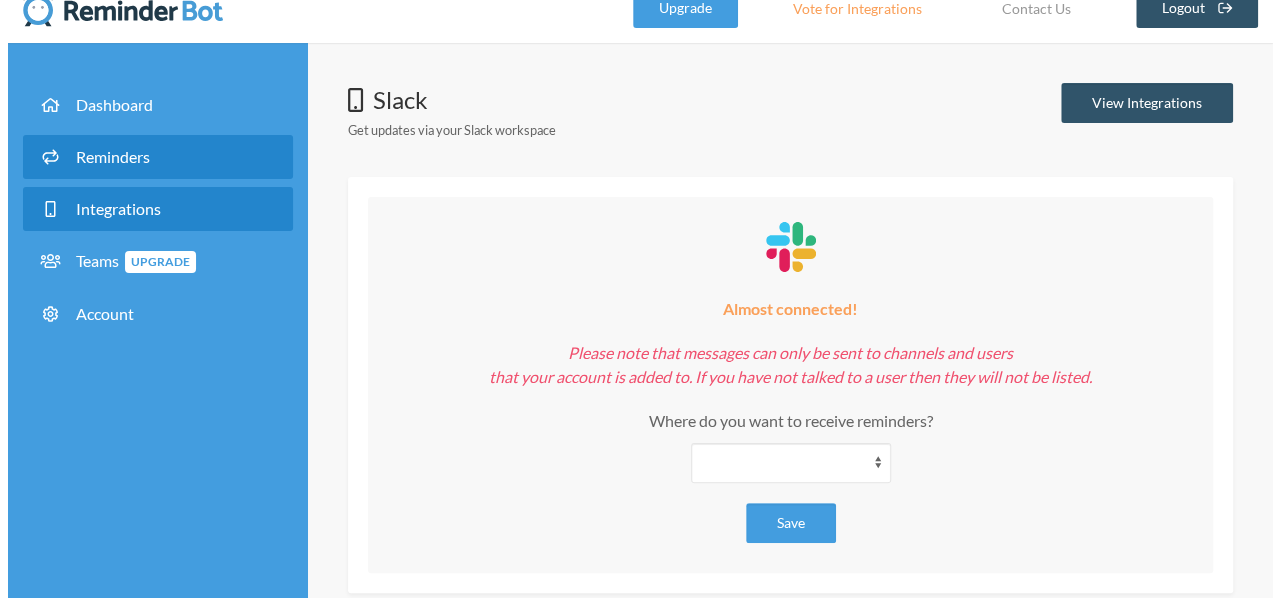scroll, scrollTop: 0, scrollLeft: 0, axis: both 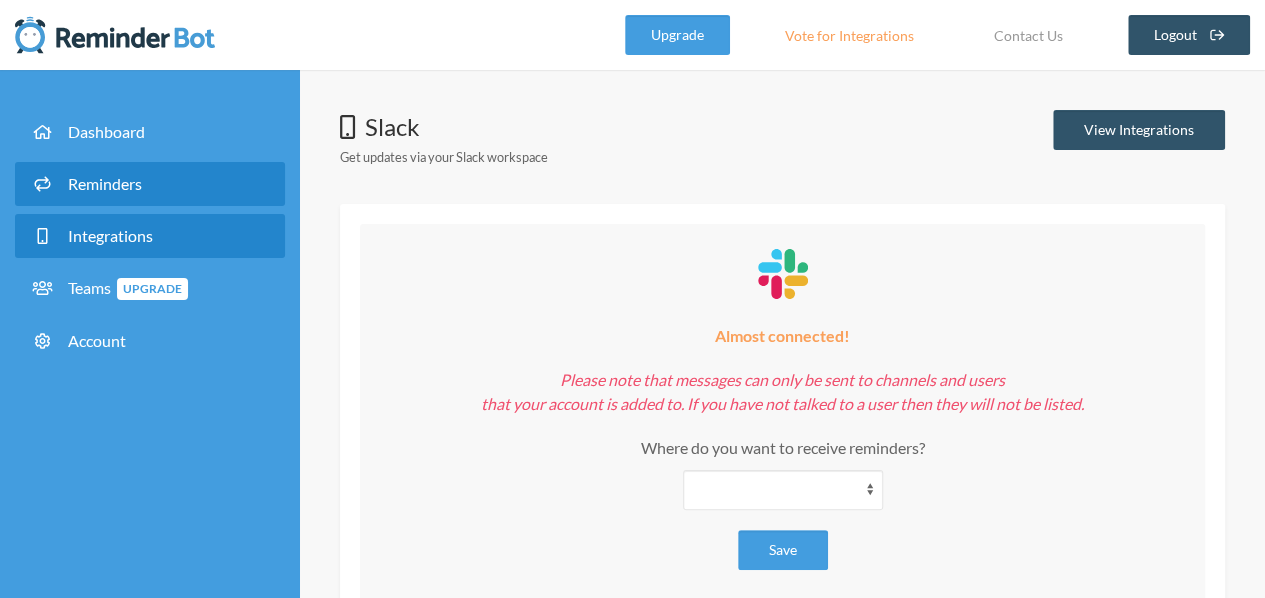 click on "Reminders" at bounding box center [150, 184] 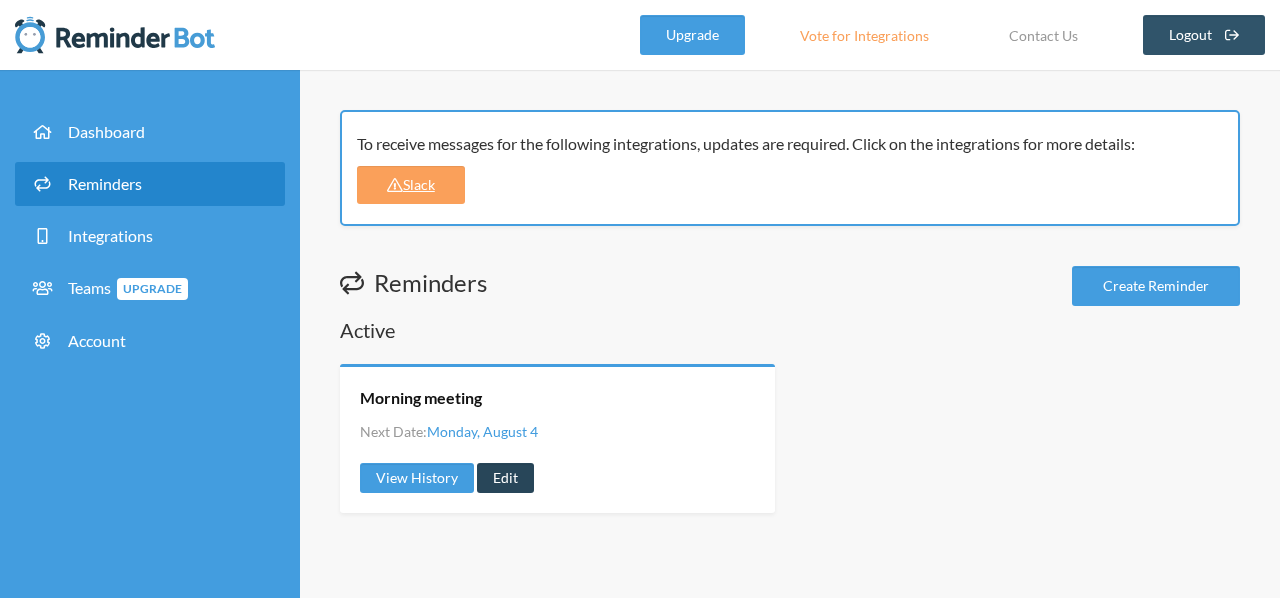 click on "Edit" at bounding box center (505, 478) 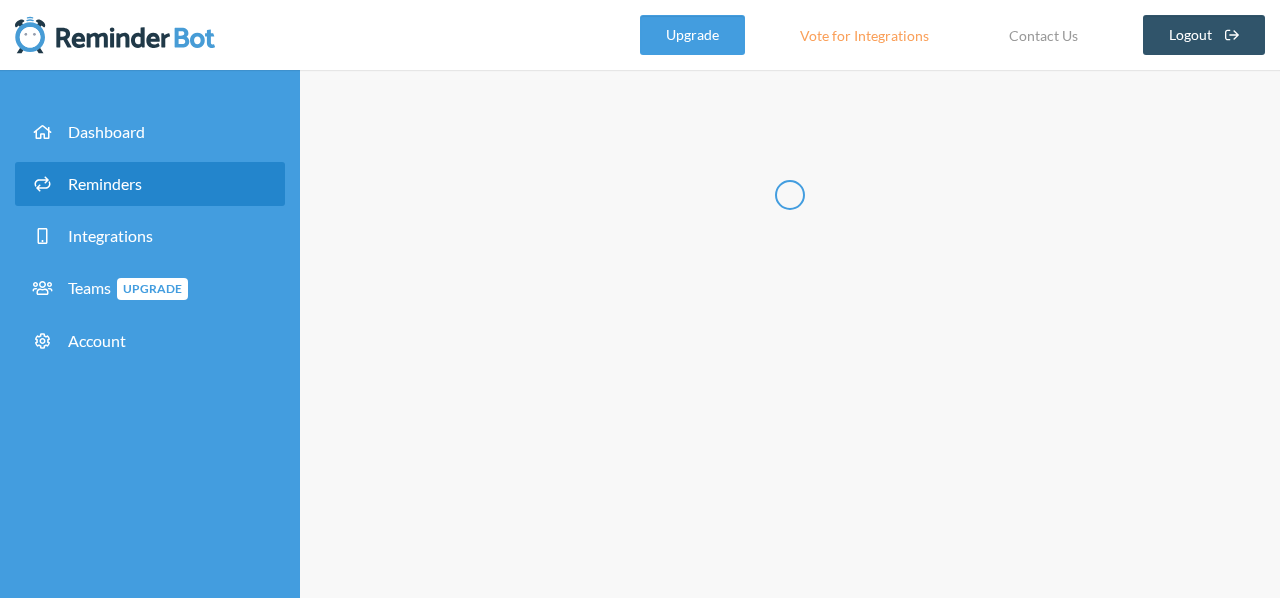 type on "Morning meeting" 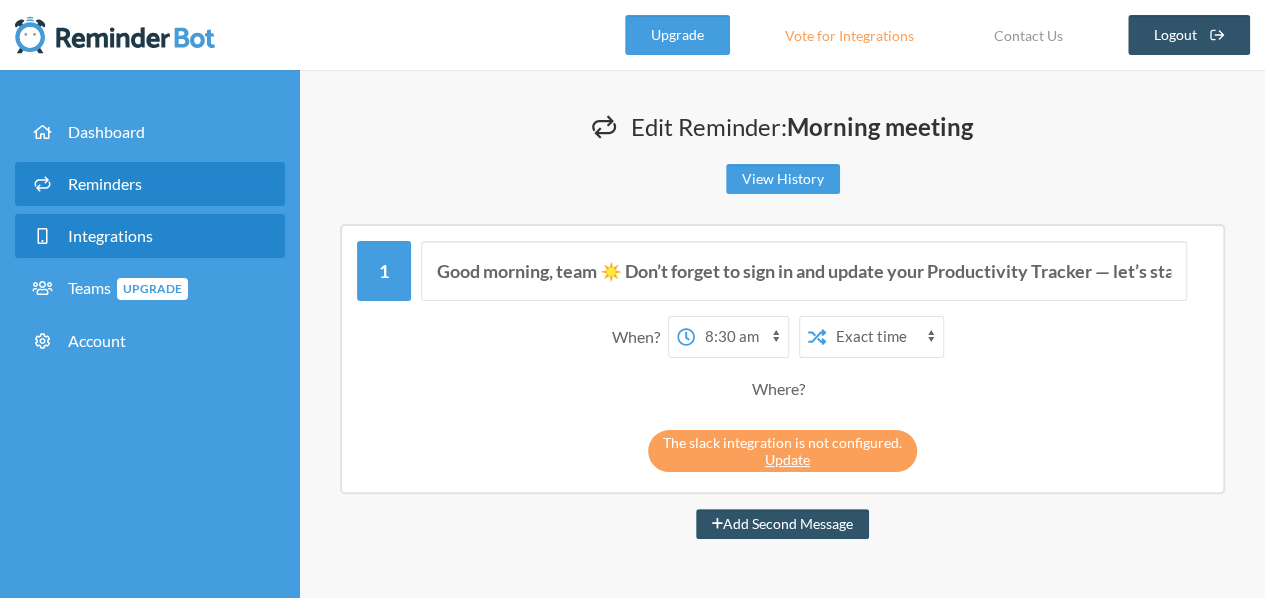 click on "Integrations" at bounding box center (150, 236) 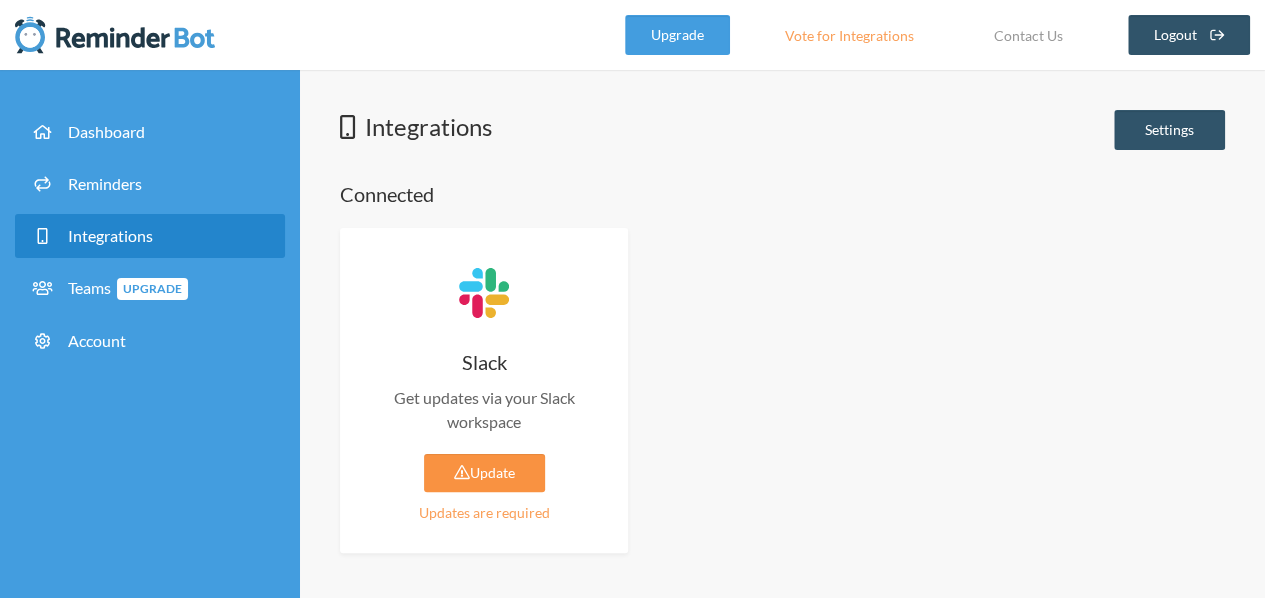 click on "Update" at bounding box center (484, 473) 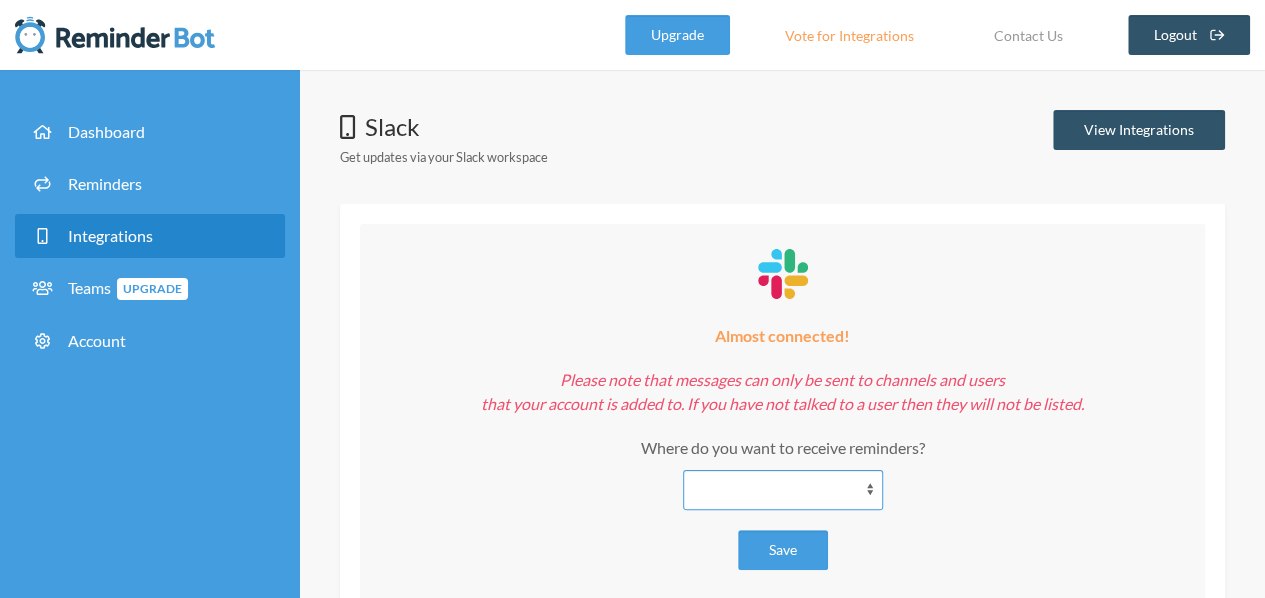 click on "[FIRST] [LAST] [STREET] [CITY], [STATE] [ZIP]" at bounding box center [783, 490] 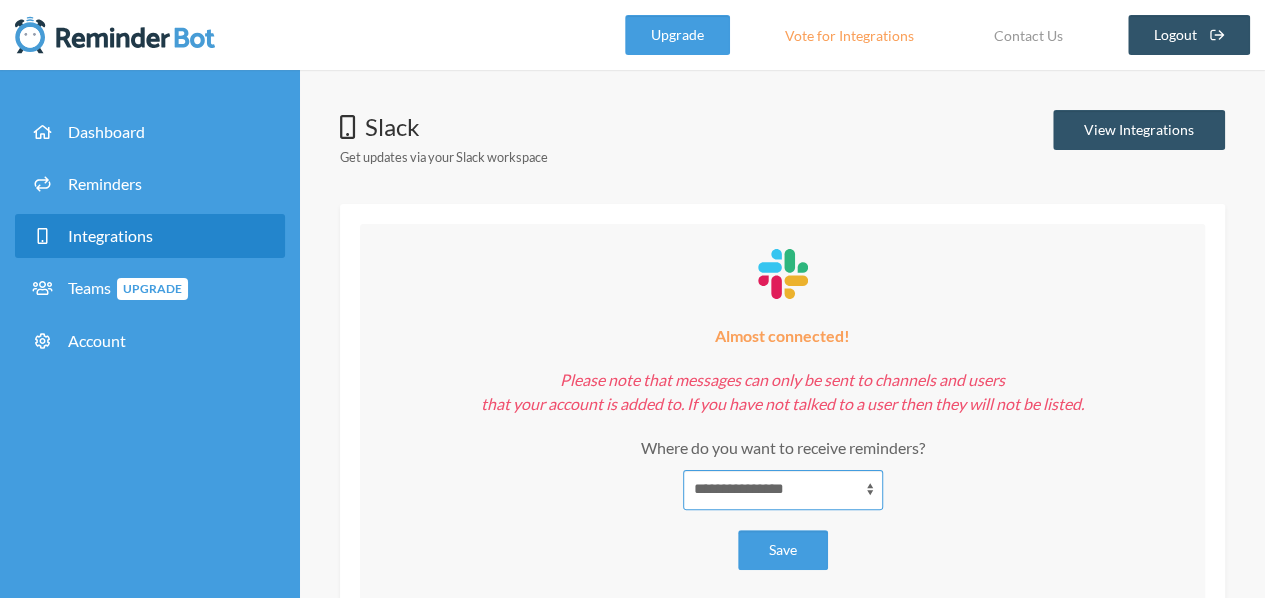 click on "[FIRST] [LAST] [STREET] [CITY], [STATE] [ZIP]" at bounding box center (783, 490) 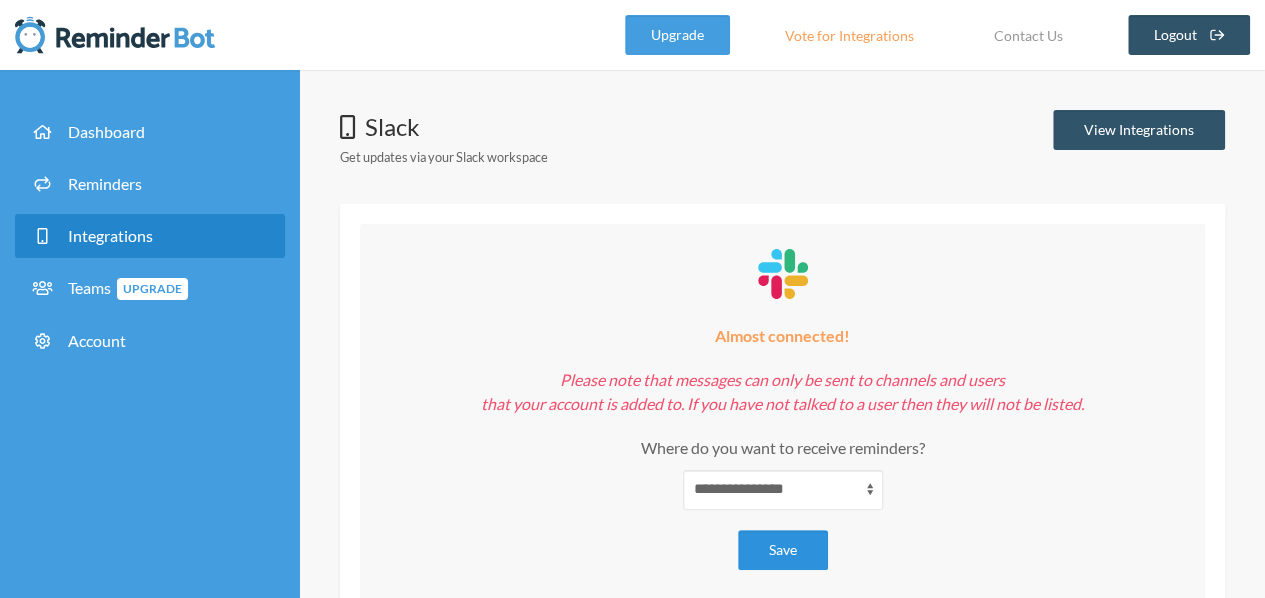 click on "Save" at bounding box center (783, 550) 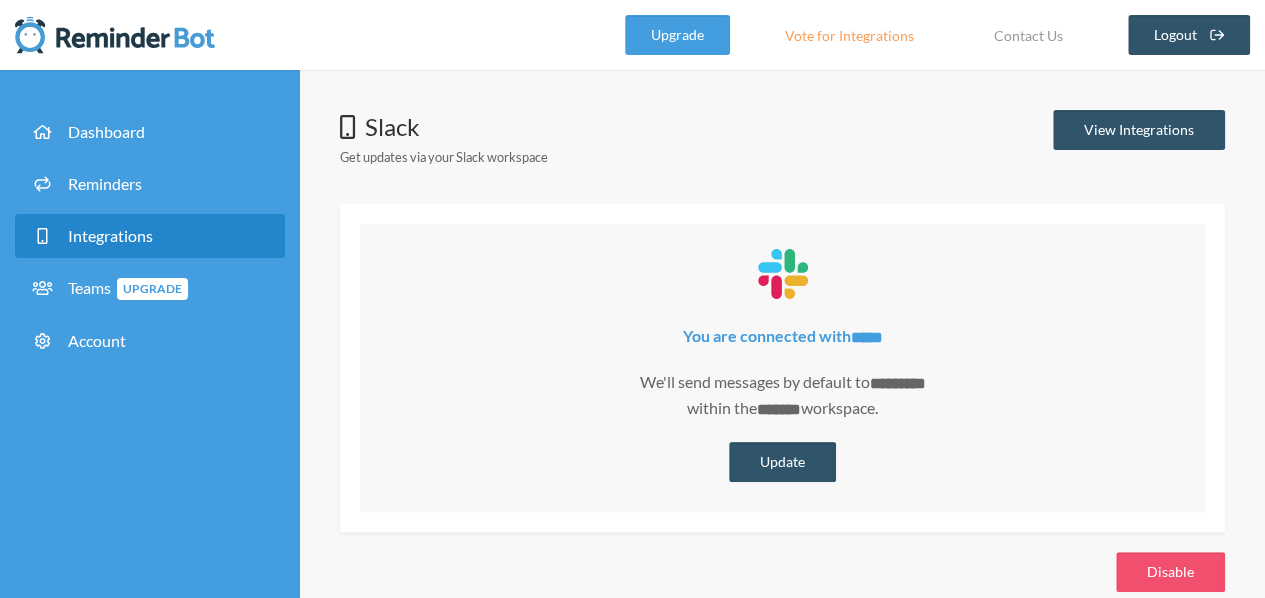 click on "Slack   Get updates via your Slack workspace   View Integrations" at bounding box center [782, 144] 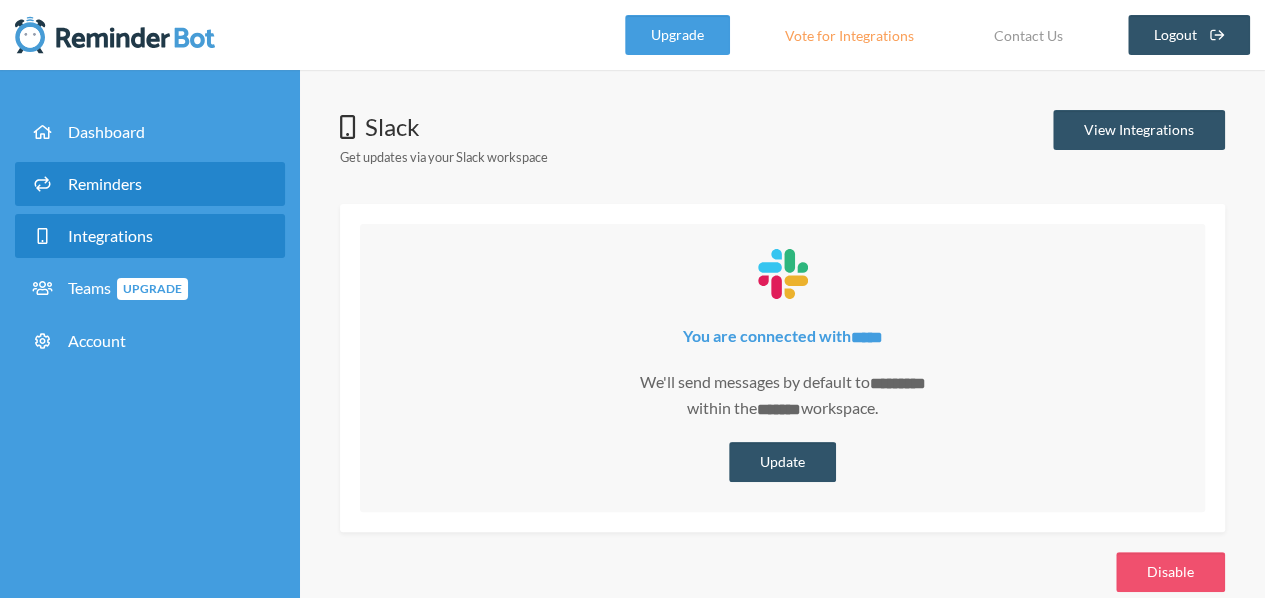 click on "Reminders" at bounding box center (150, 184) 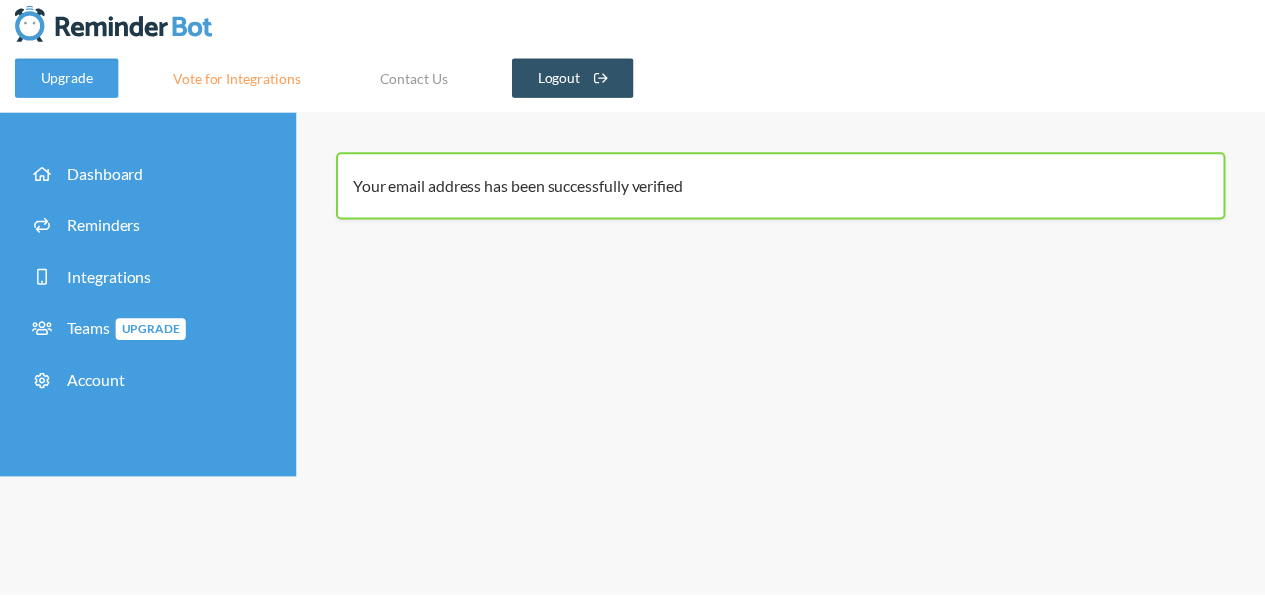 scroll, scrollTop: 0, scrollLeft: 0, axis: both 